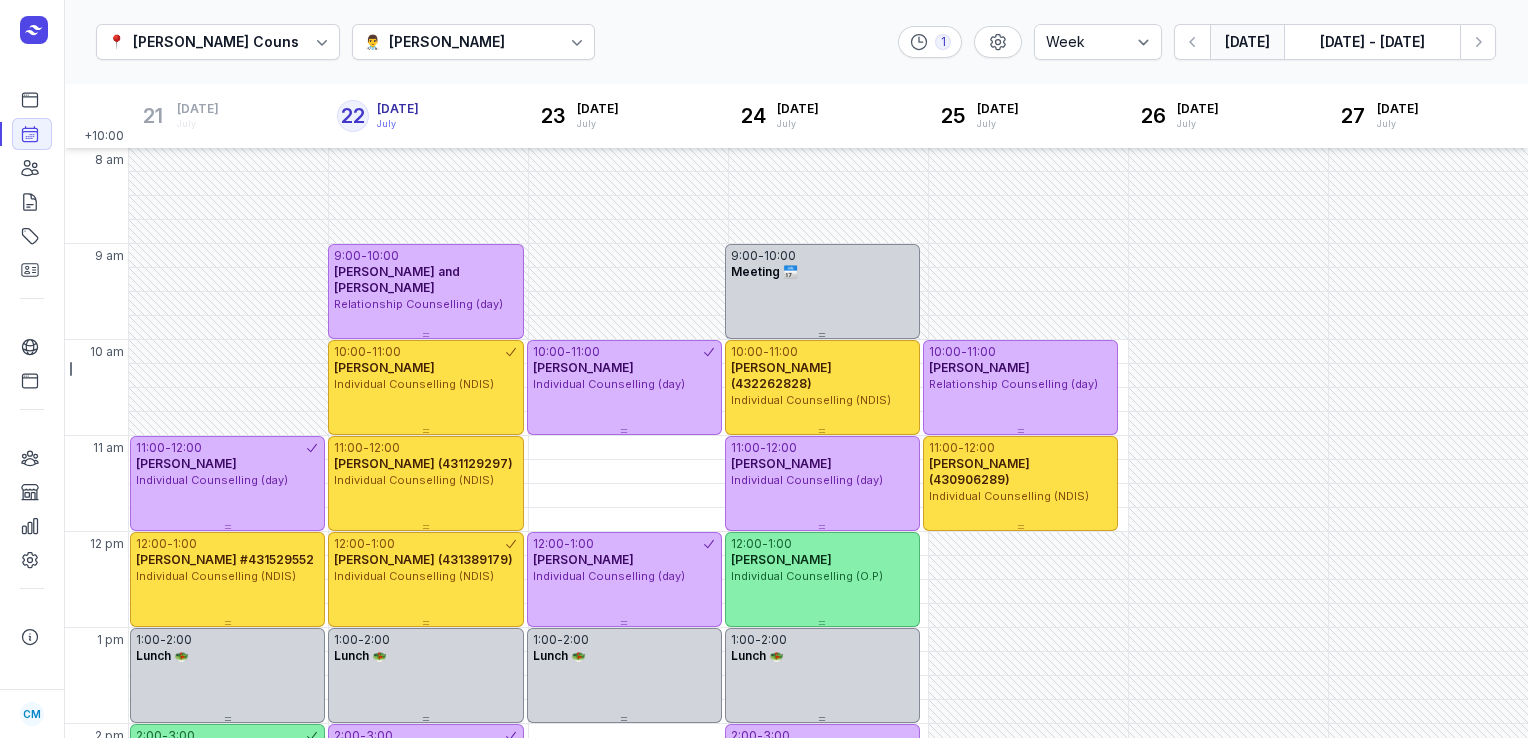 select on "week" 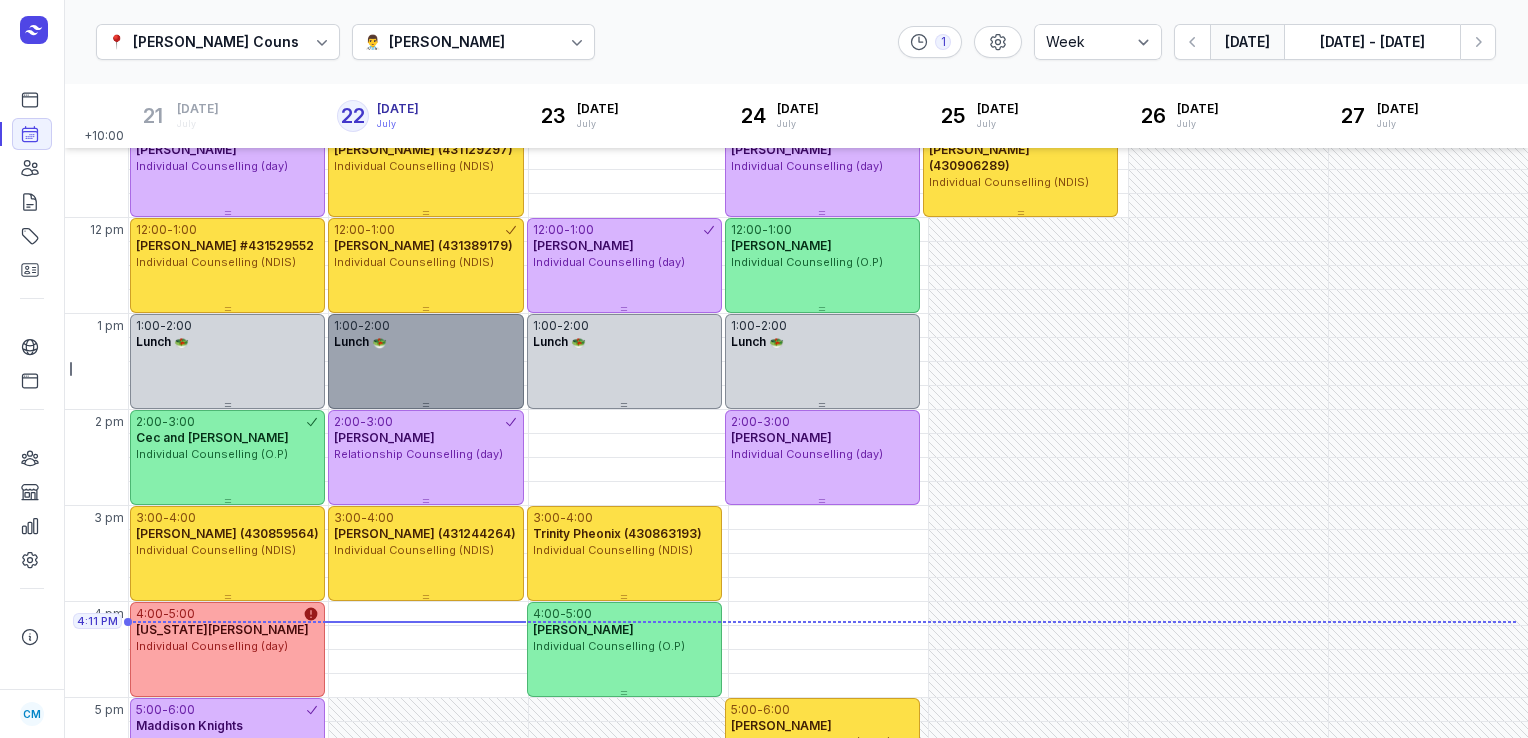 scroll, scrollTop: 130, scrollLeft: 0, axis: vertical 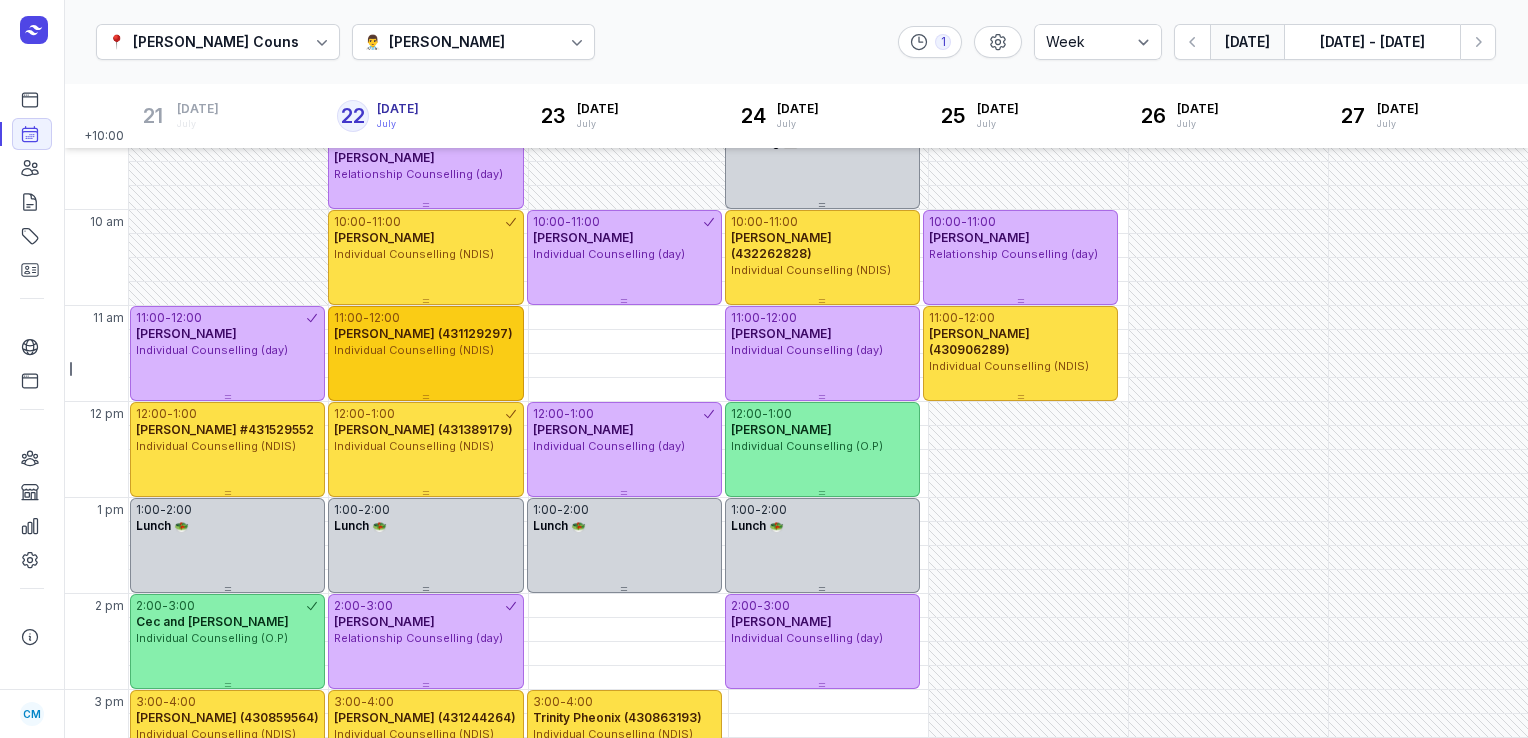 click on "[PERSON_NAME] (431129297)" at bounding box center (423, 333) 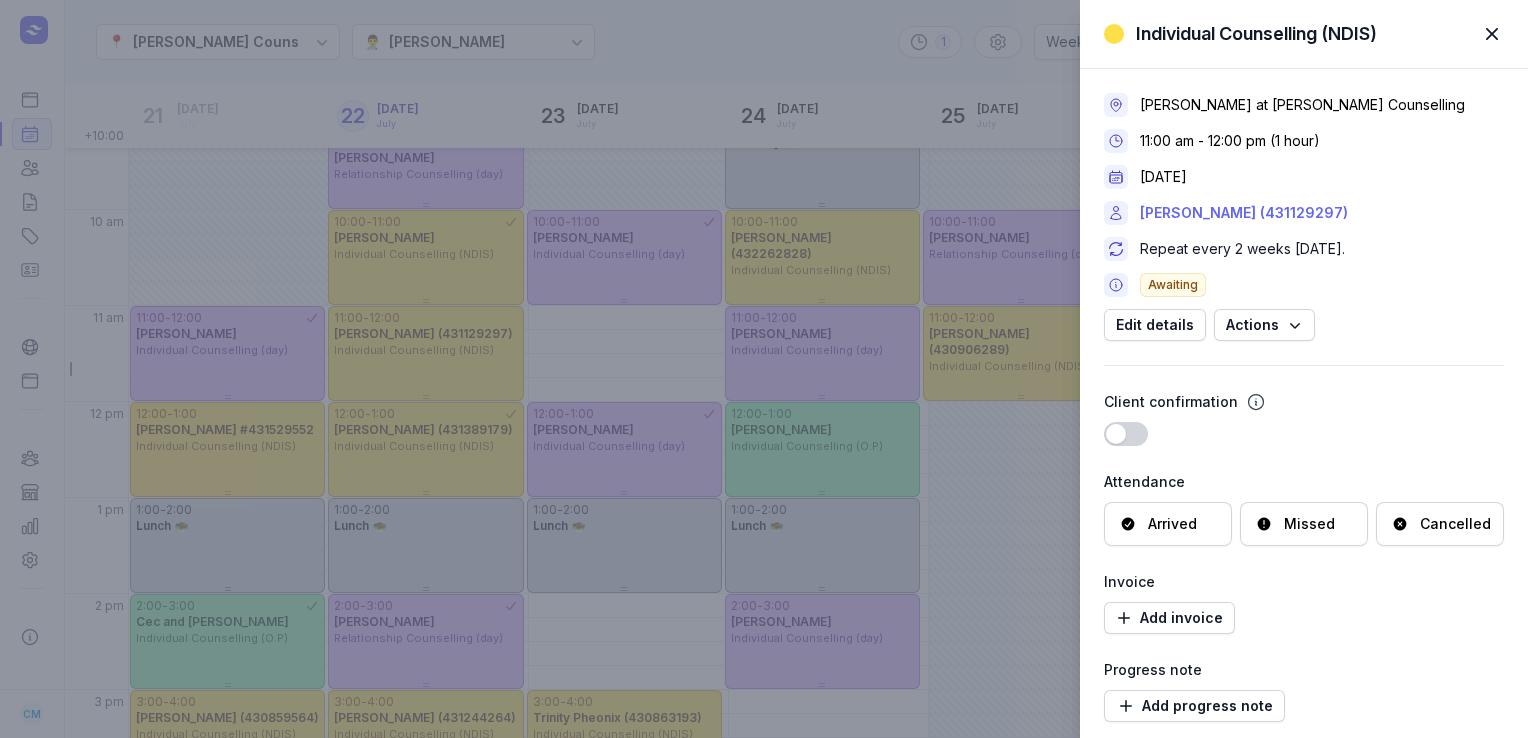 click on "[PERSON_NAME] (431129297)" at bounding box center [1244, 213] 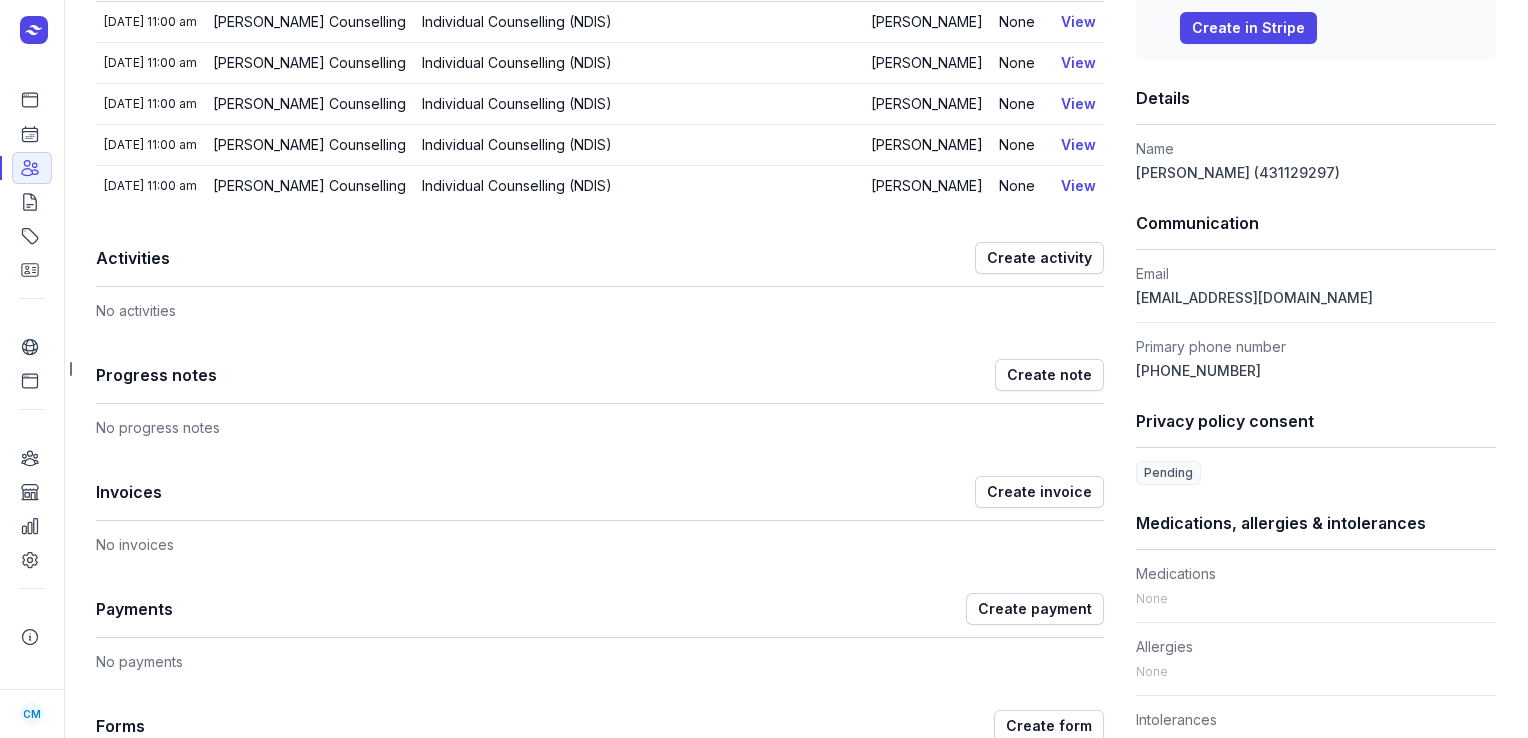 scroll, scrollTop: 0, scrollLeft: 0, axis: both 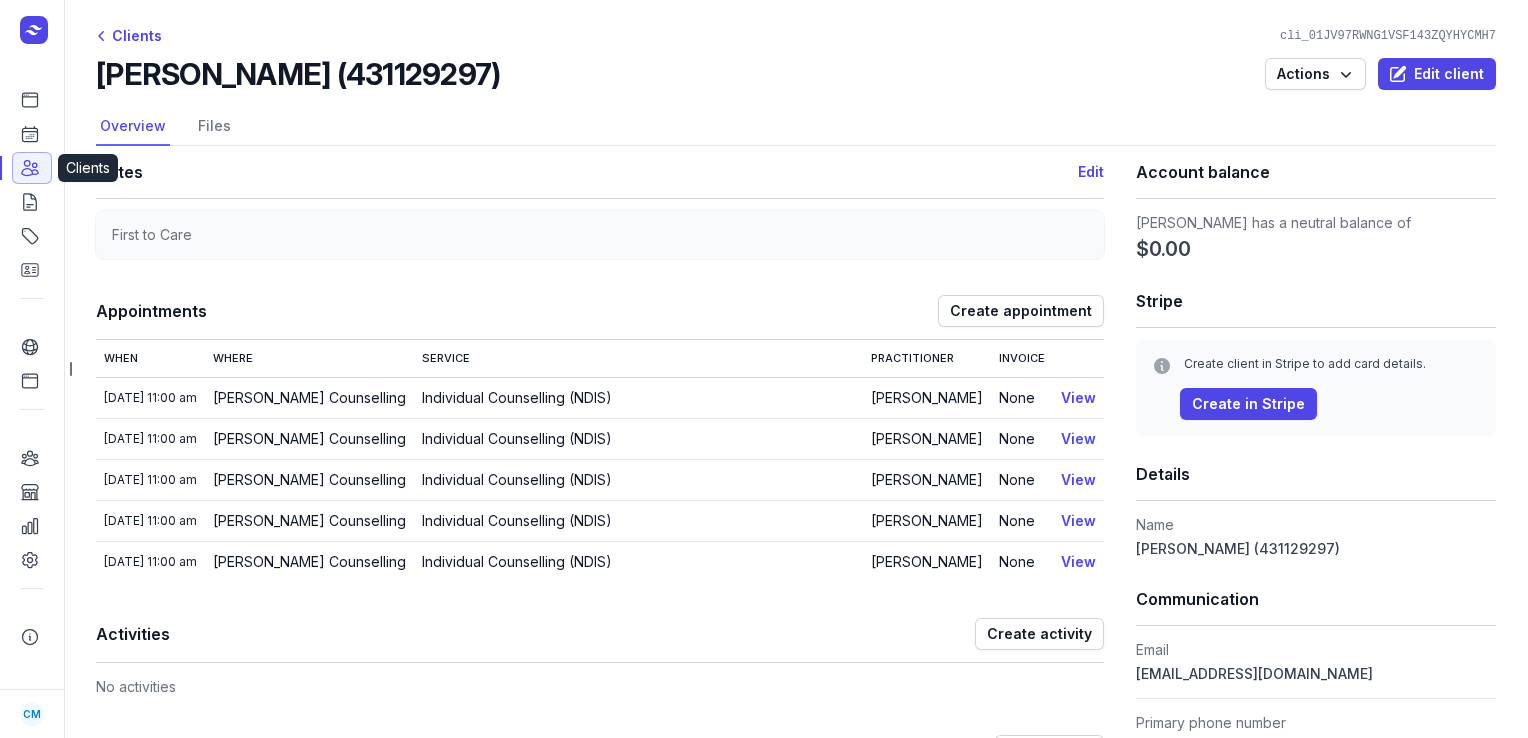 click 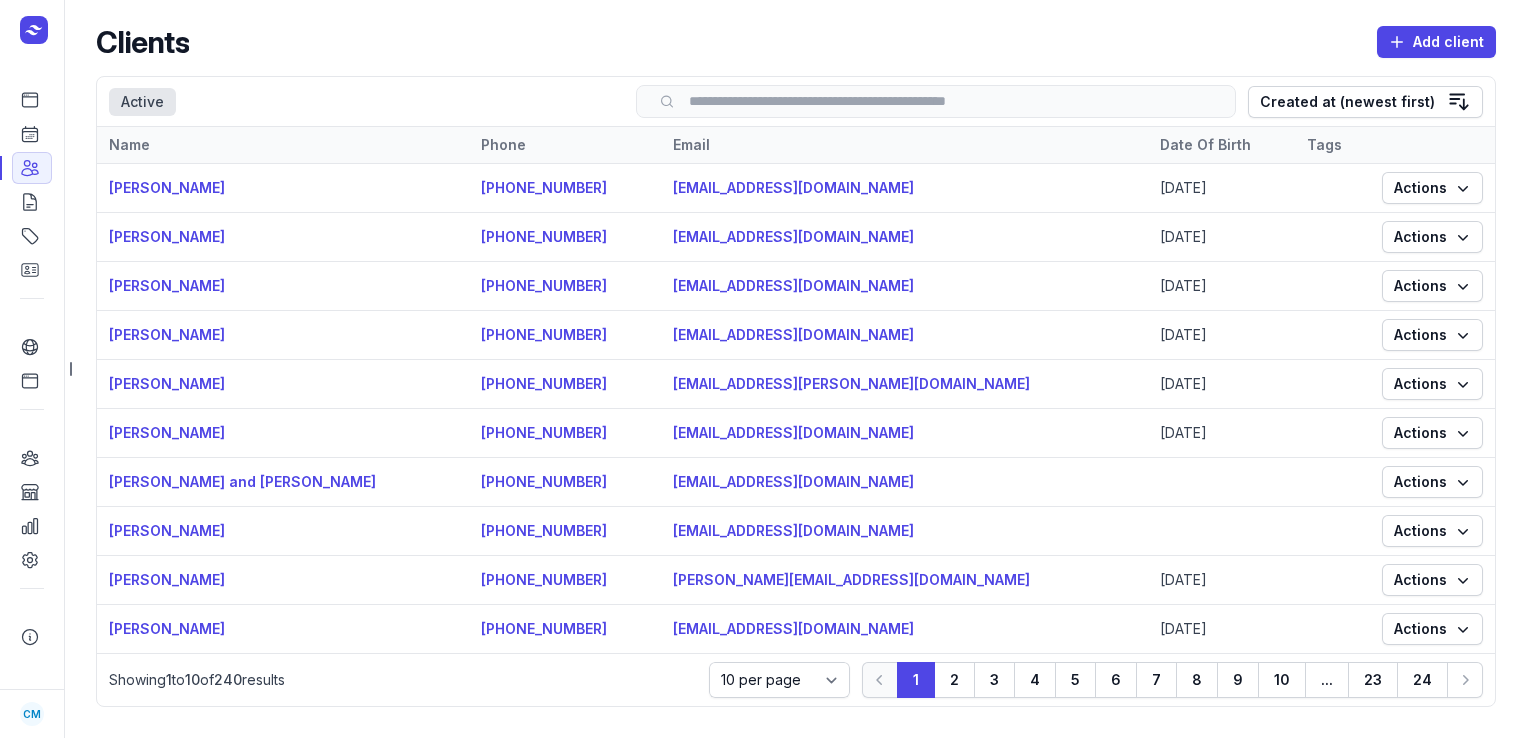 click at bounding box center [936, 101] 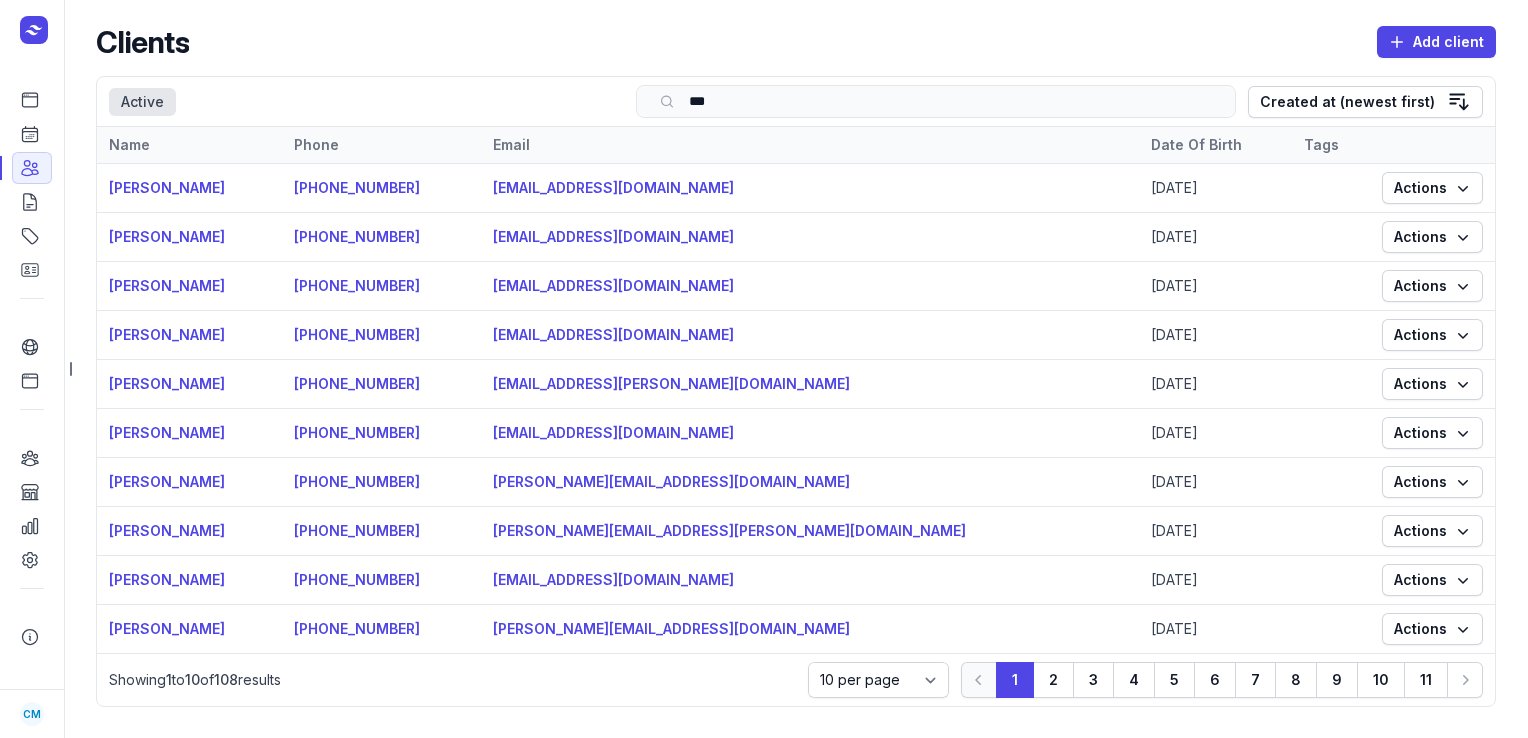 type on "****" 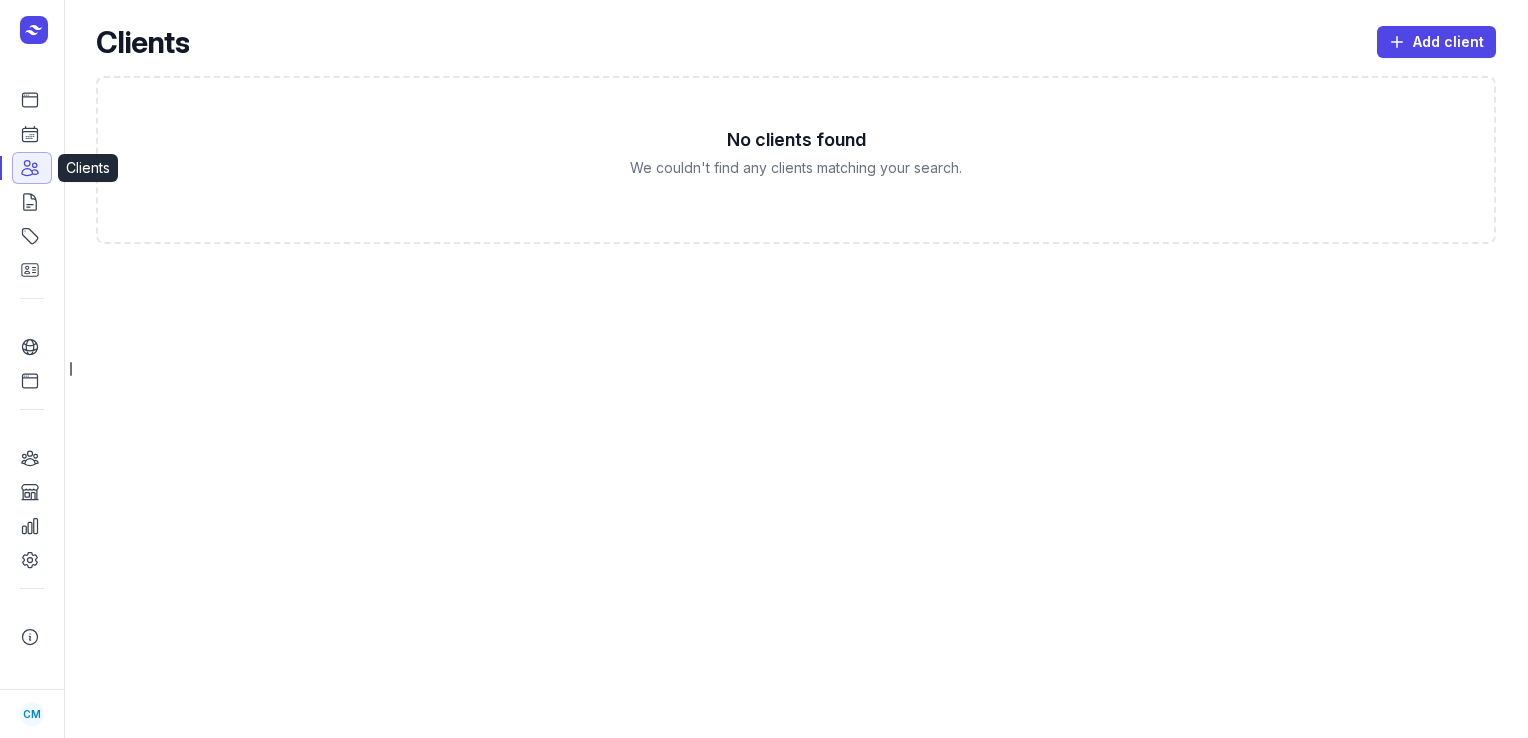 click 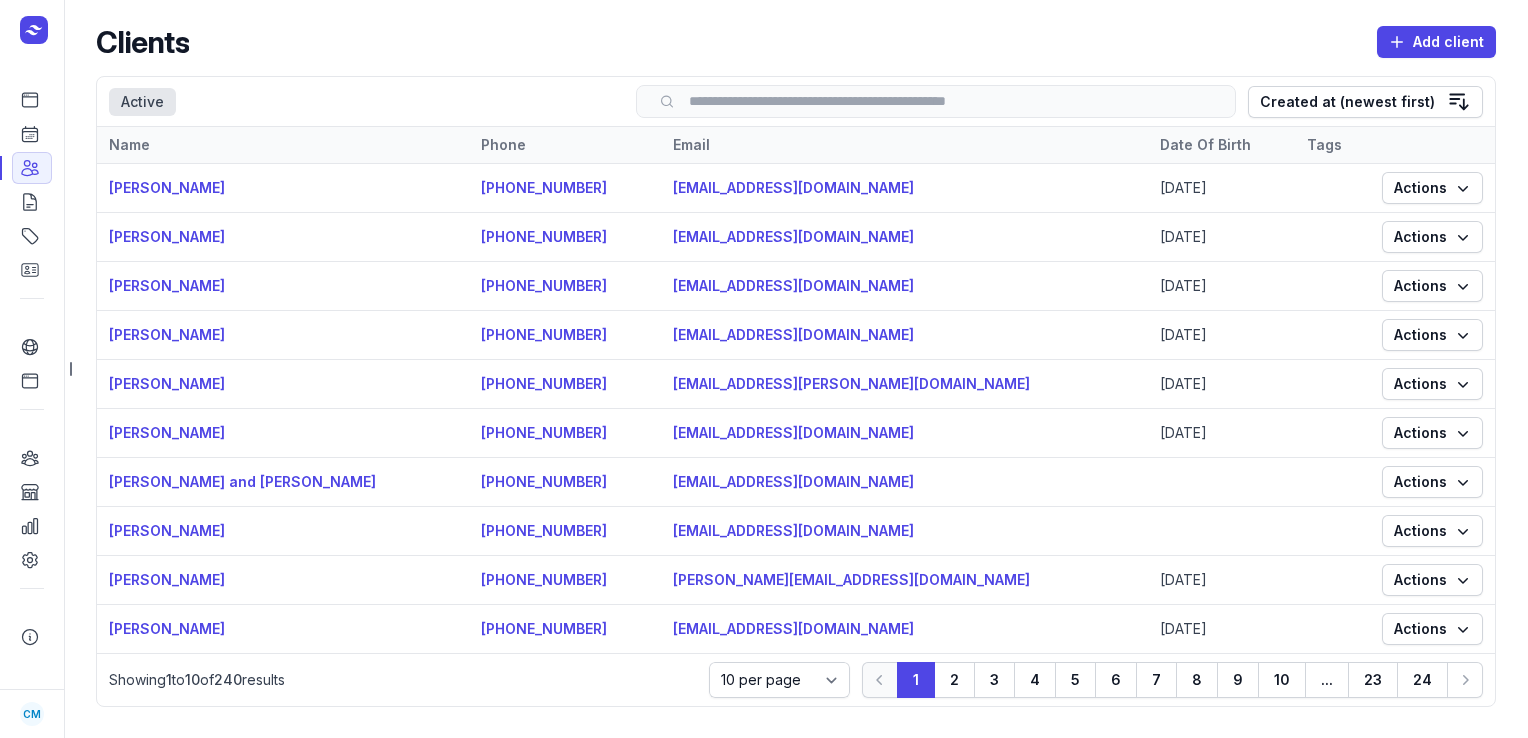 click at bounding box center (936, 101) 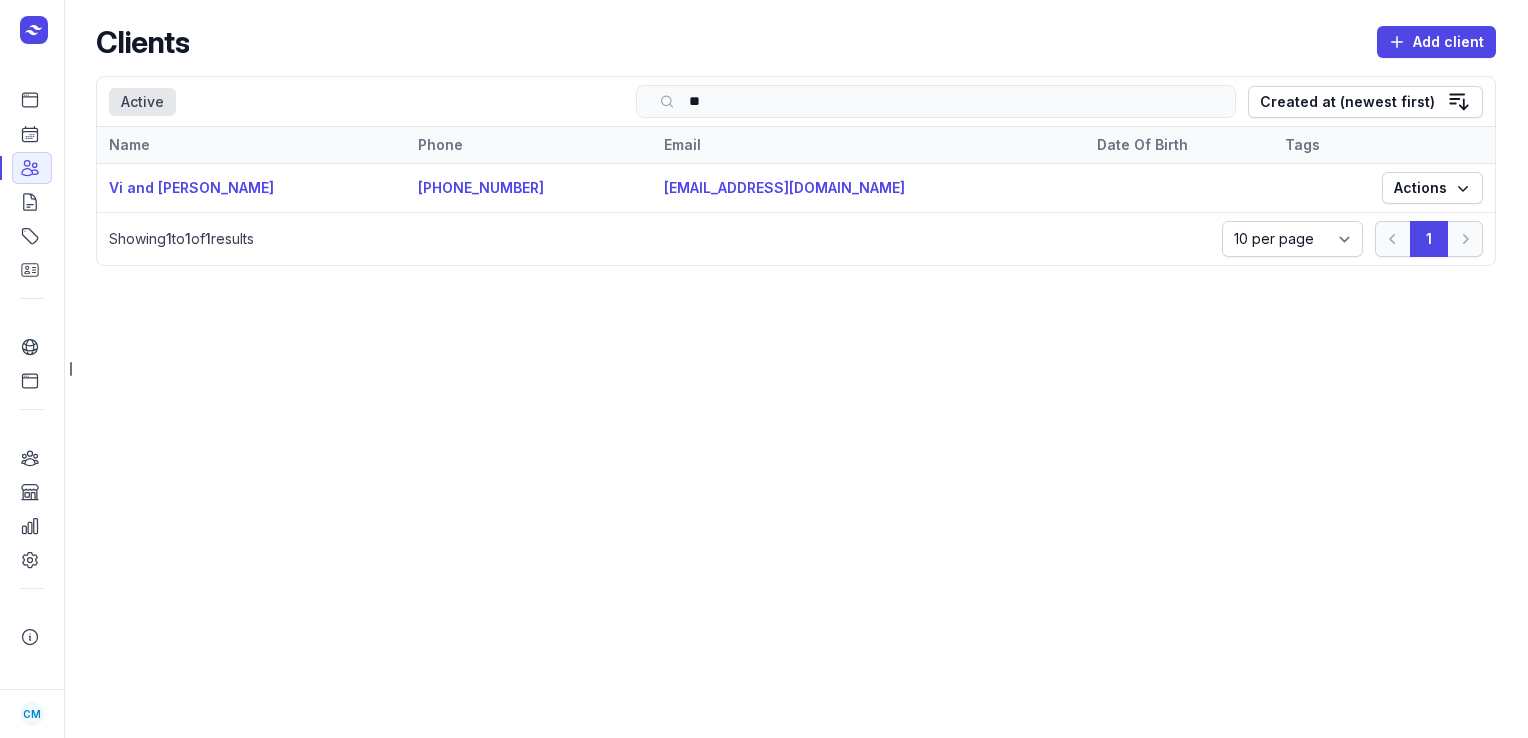 type on "***" 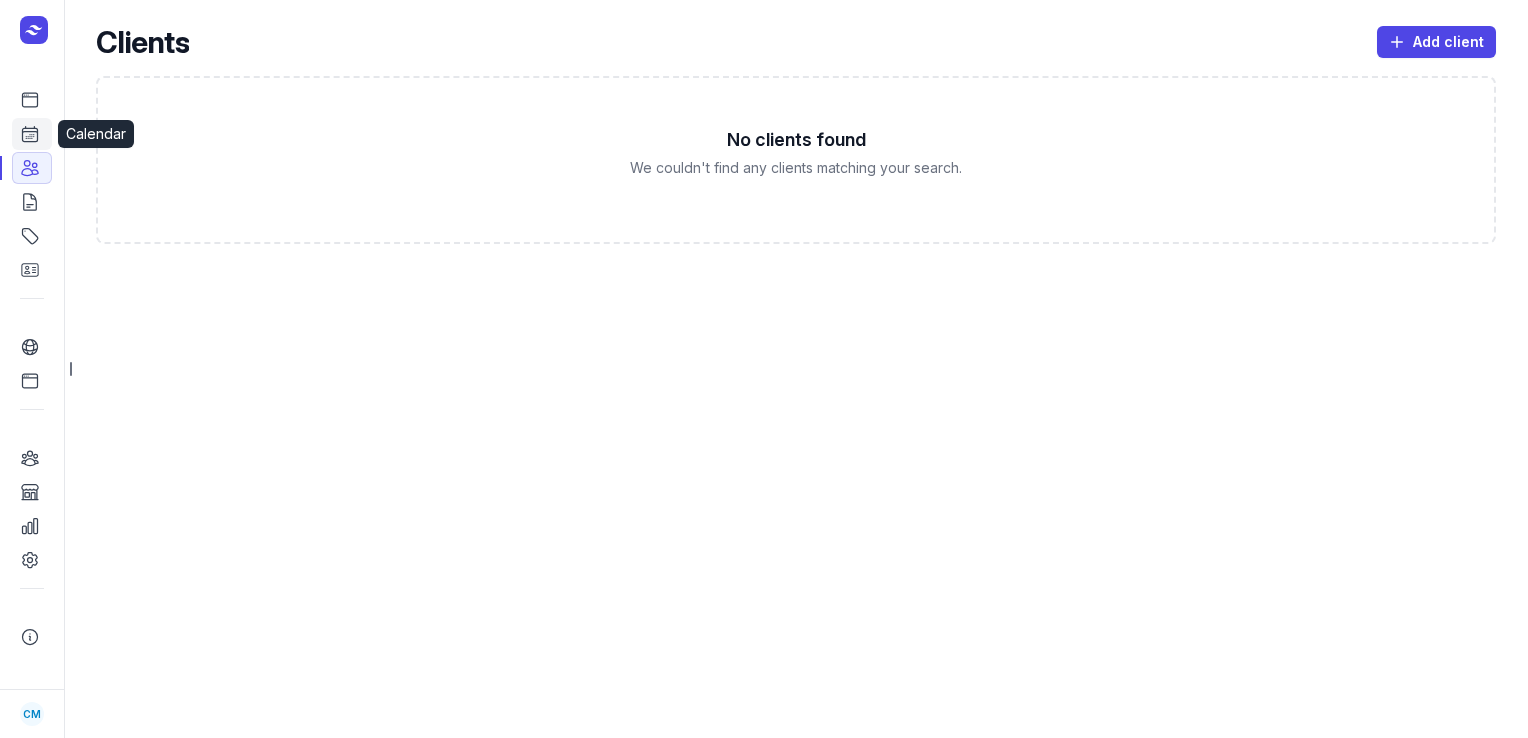 click 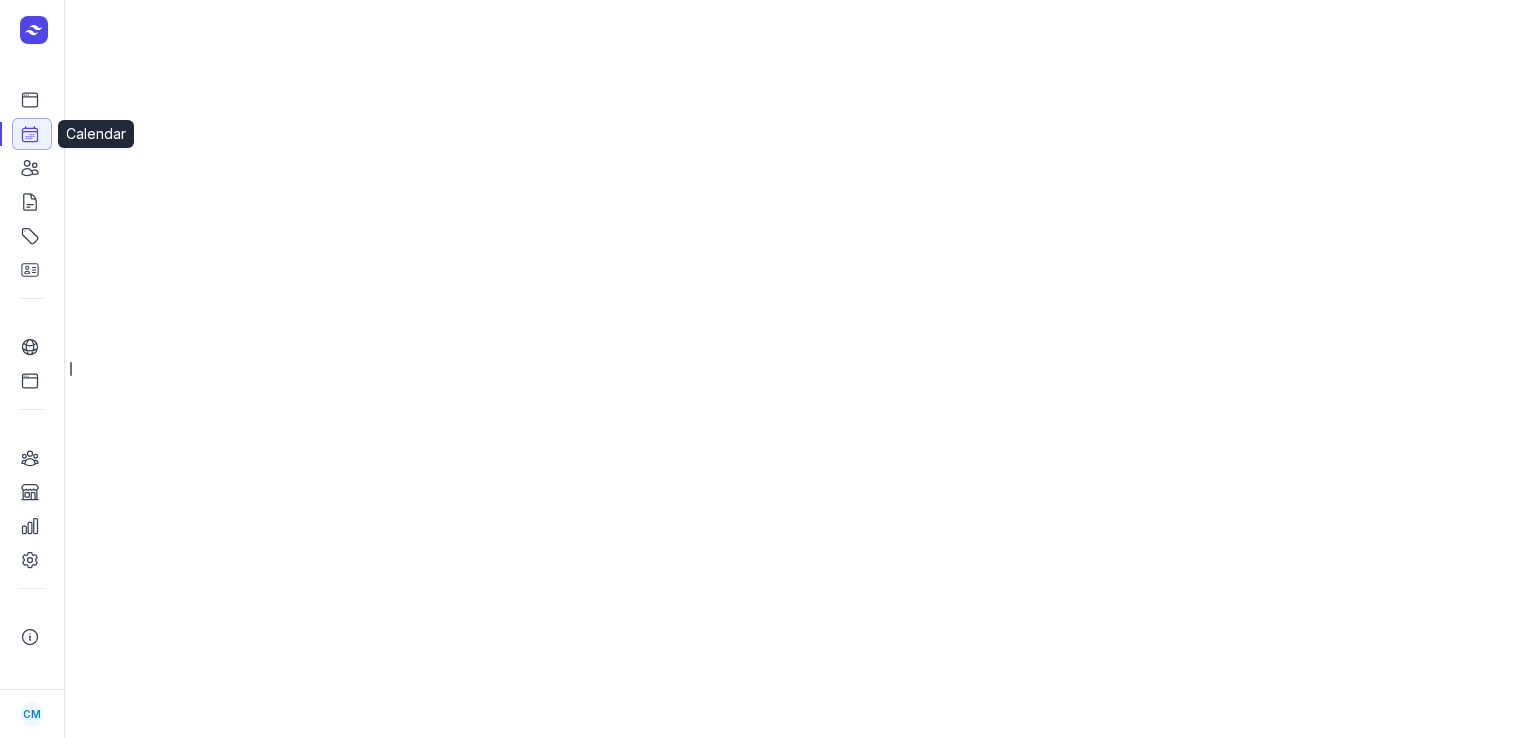 select on "week" 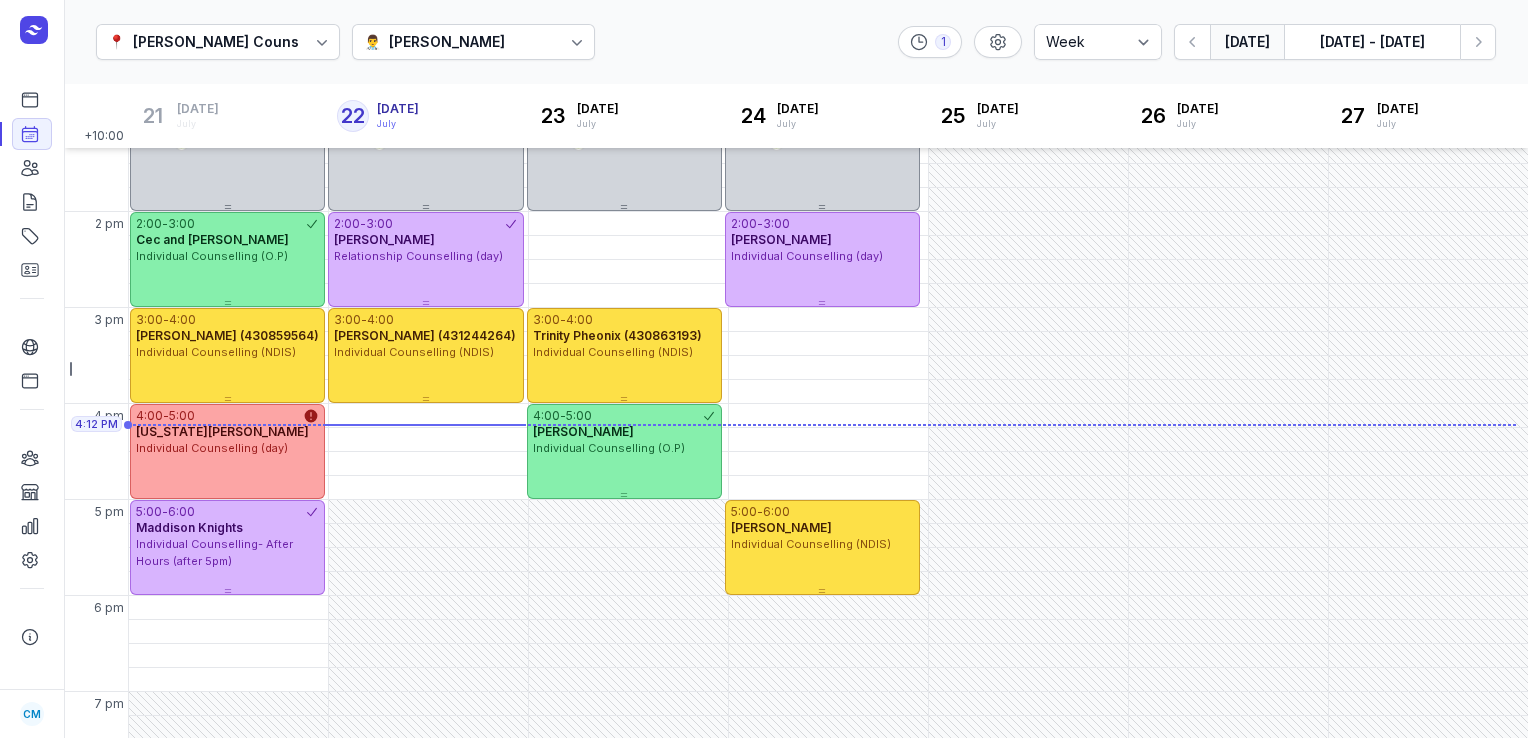 scroll, scrollTop: 538, scrollLeft: 0, axis: vertical 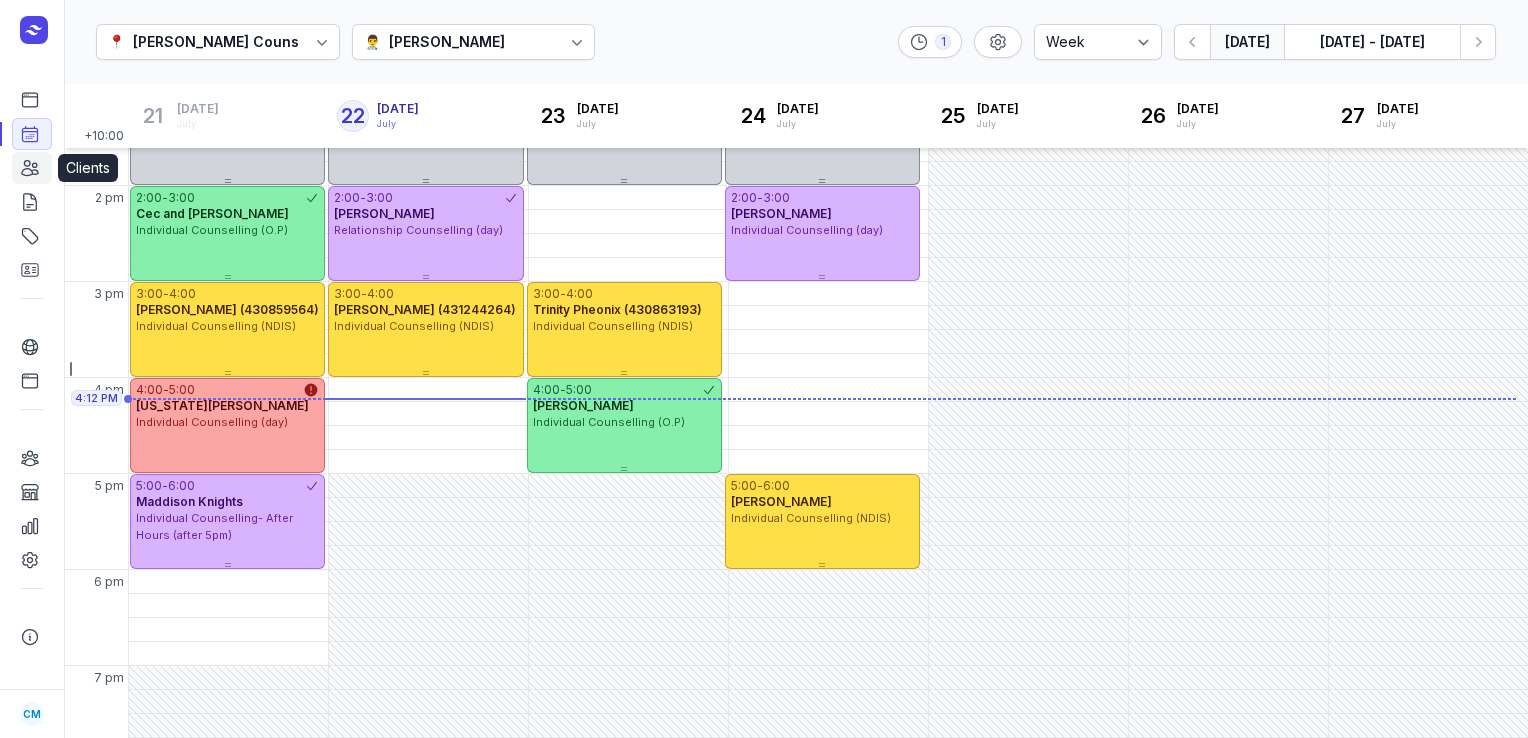 click 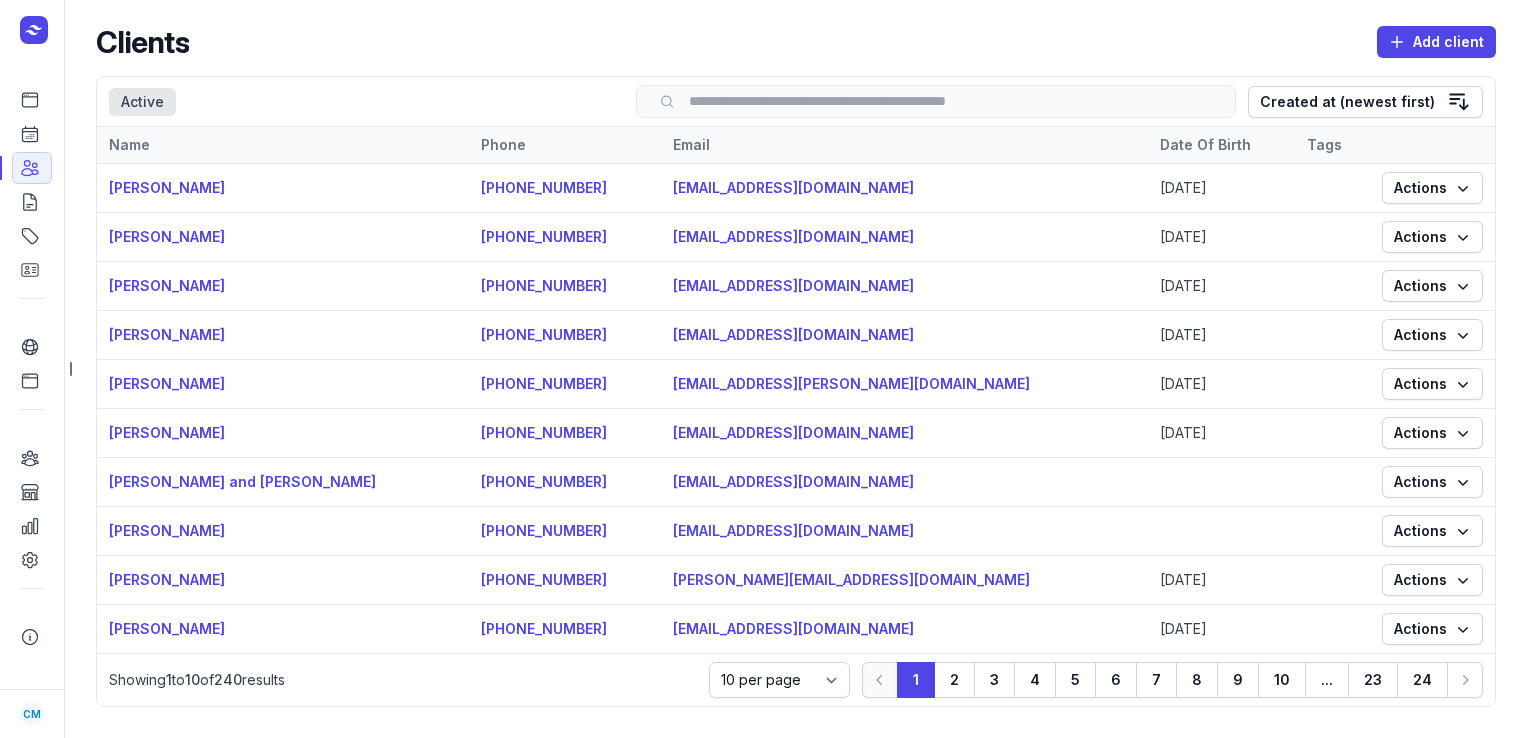 click at bounding box center (936, 101) 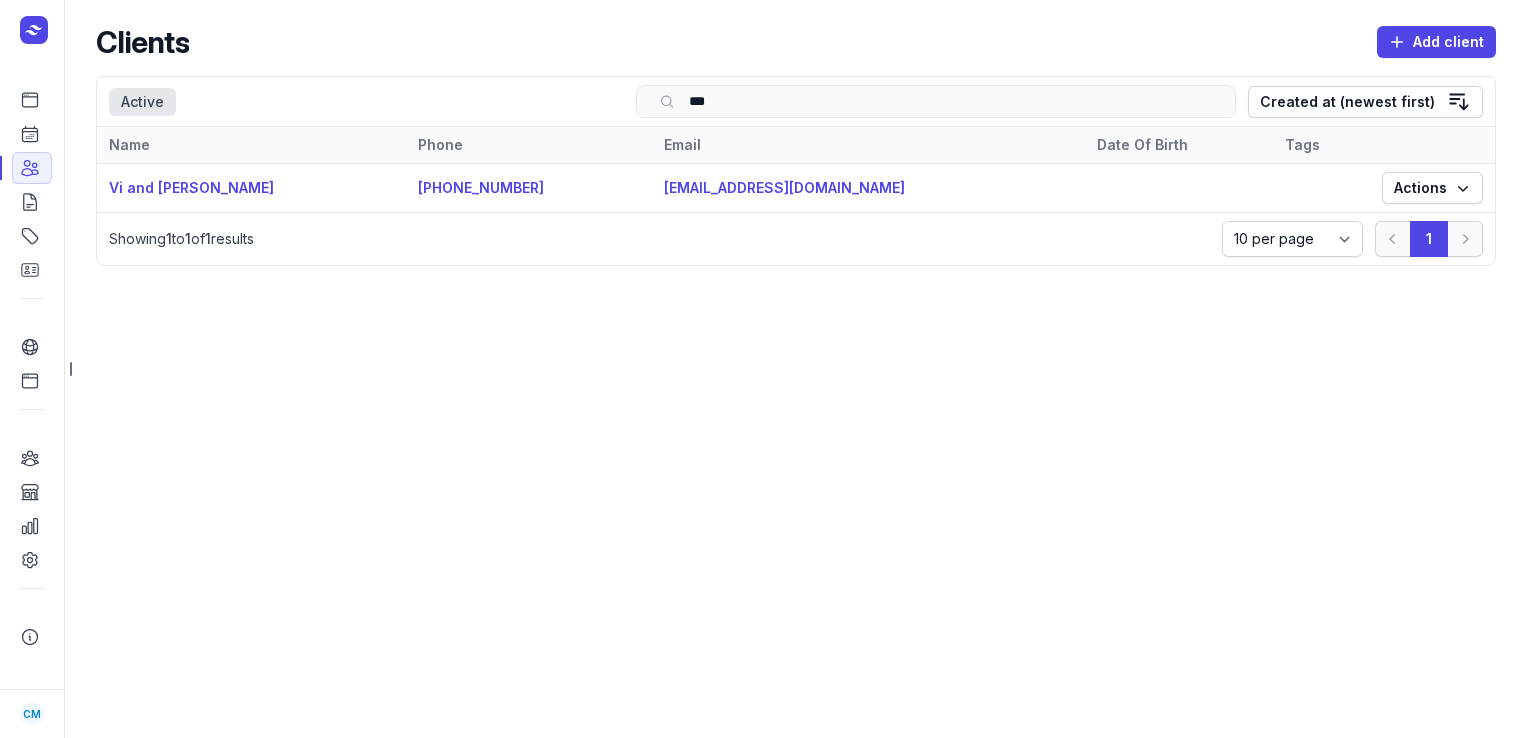 type on "****" 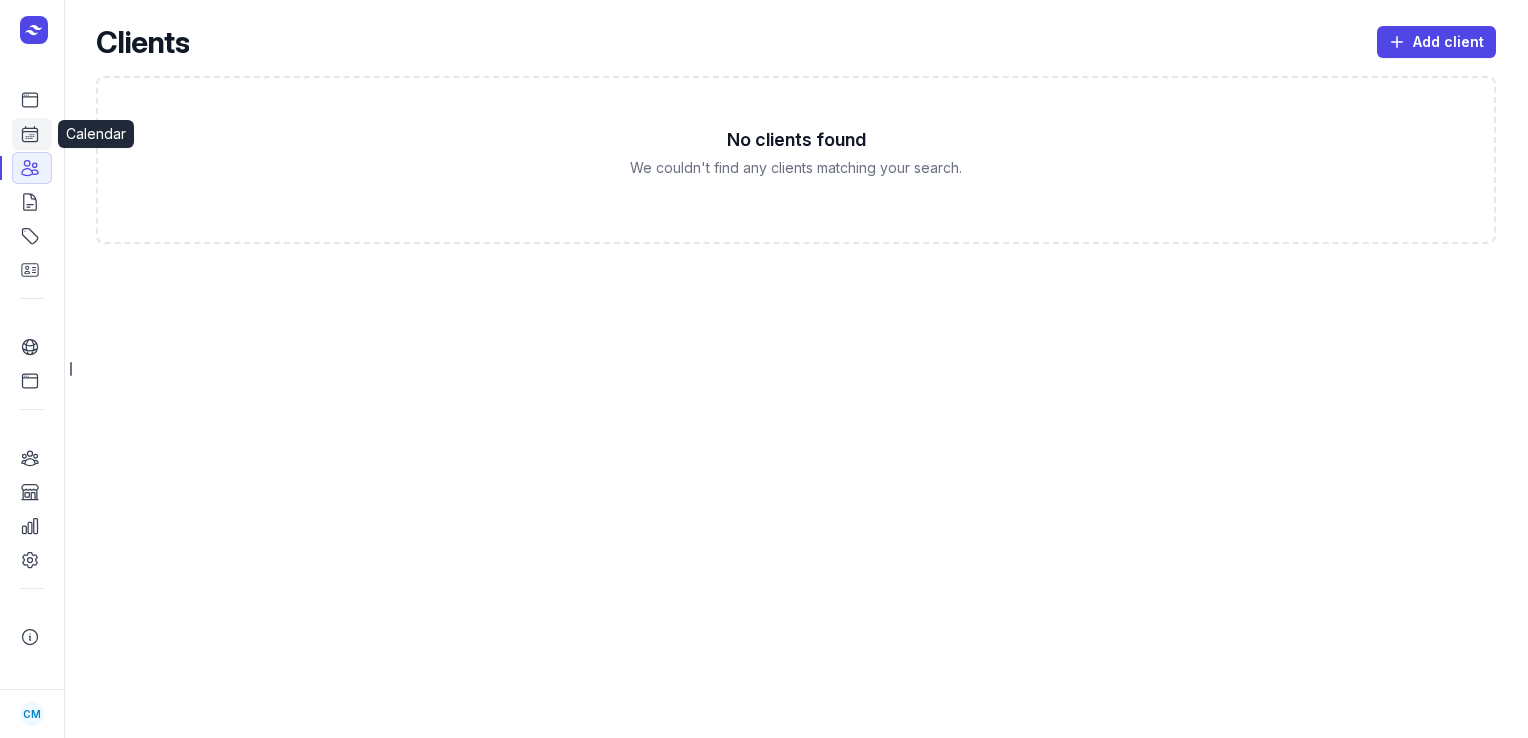 click 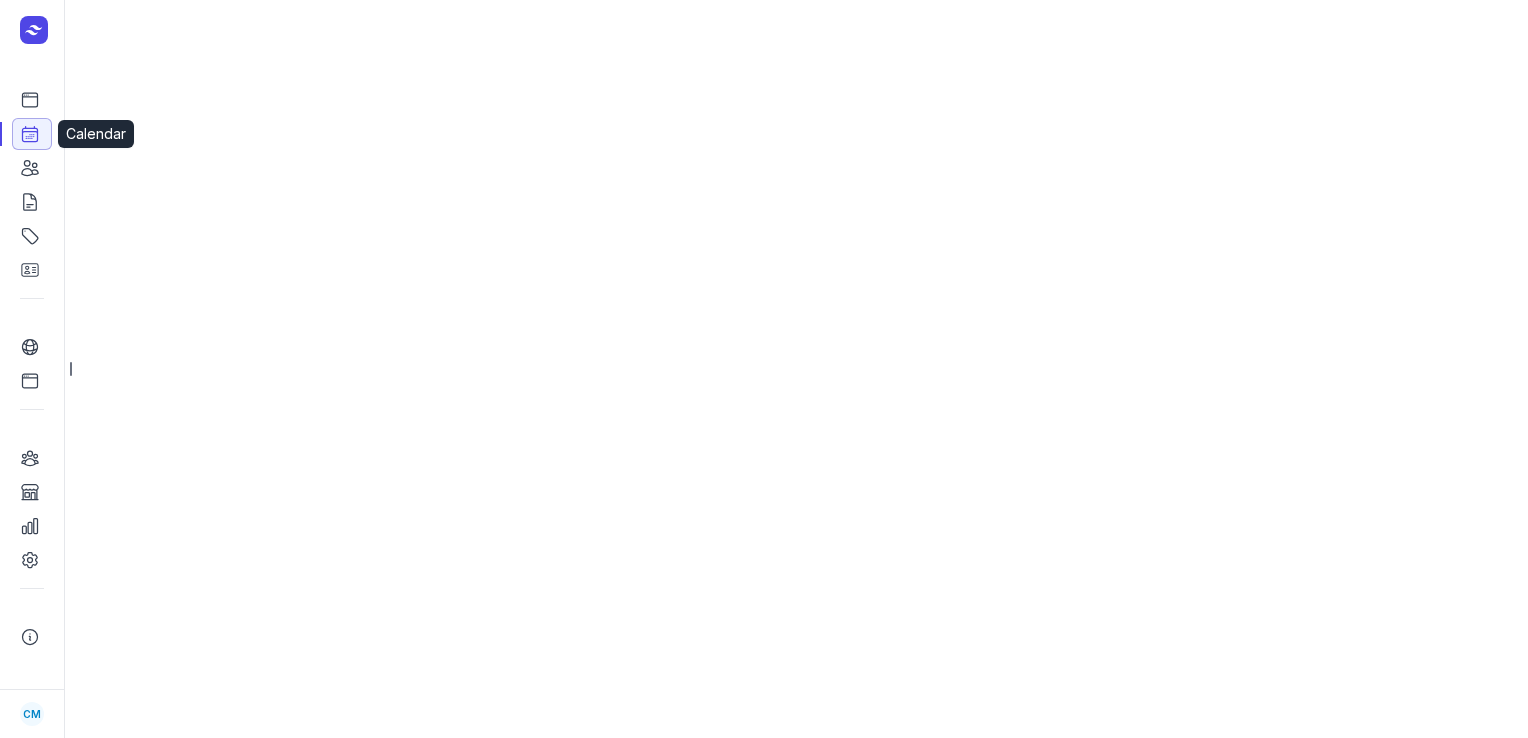 select on "week" 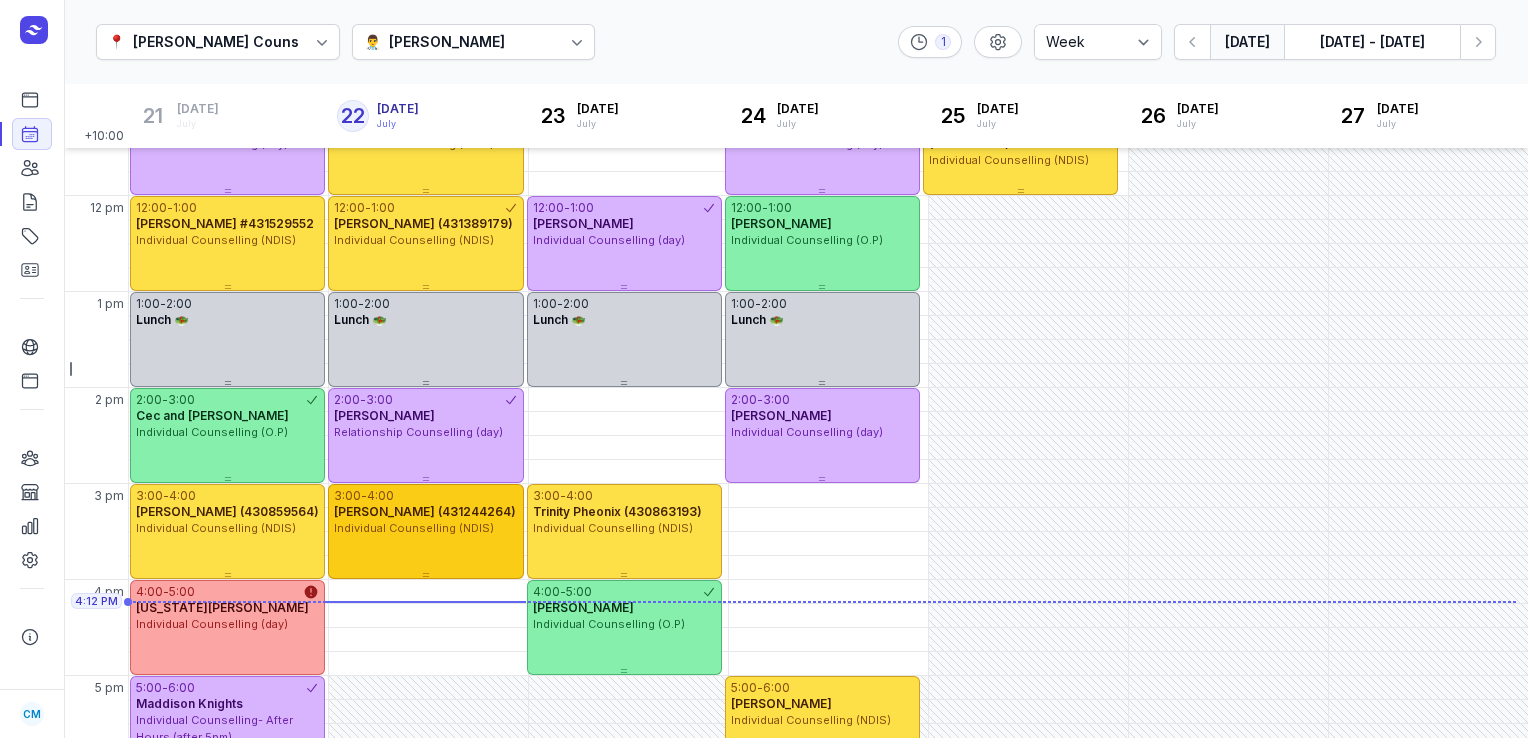 scroll, scrollTop: 335, scrollLeft: 0, axis: vertical 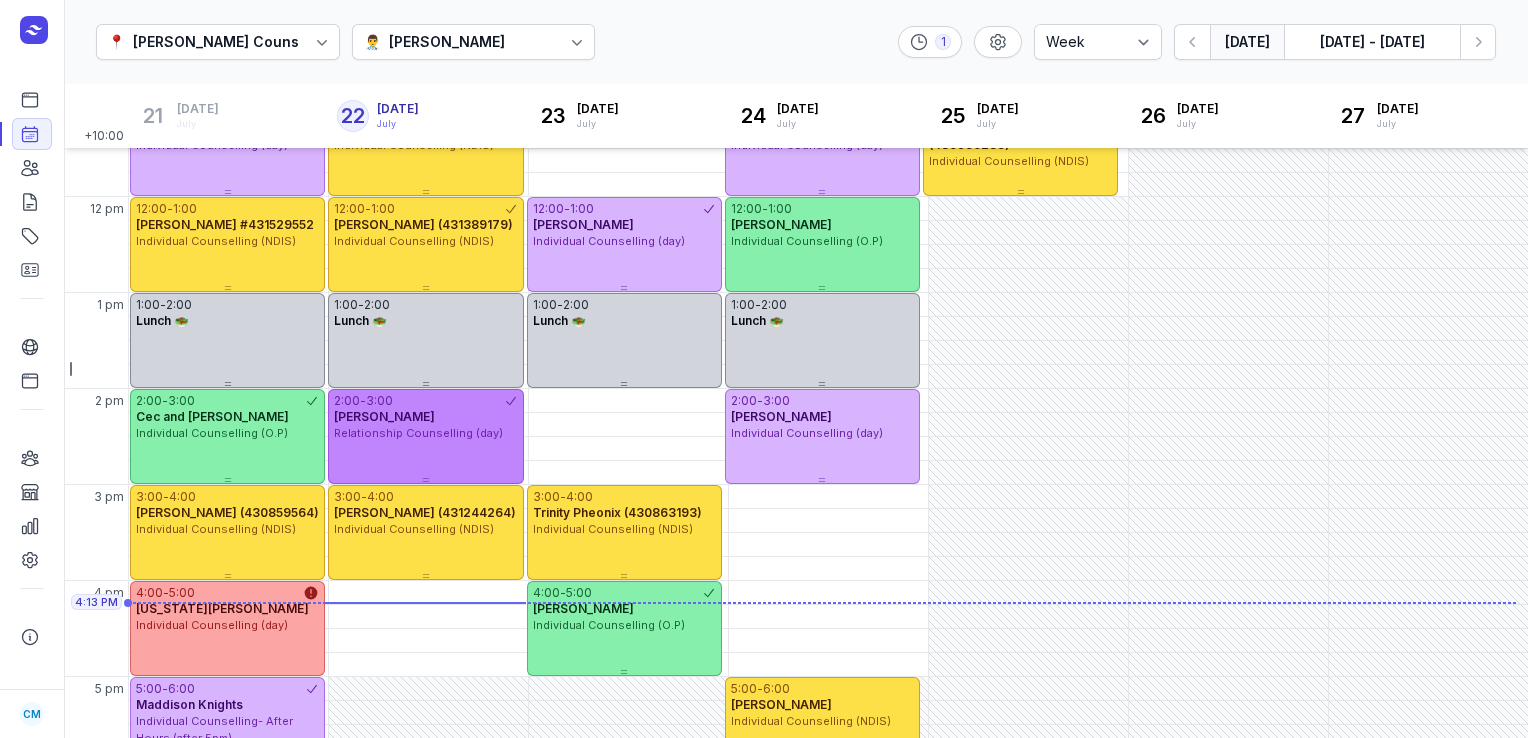 click on "Relationship Counselling (day)" at bounding box center [418, 433] 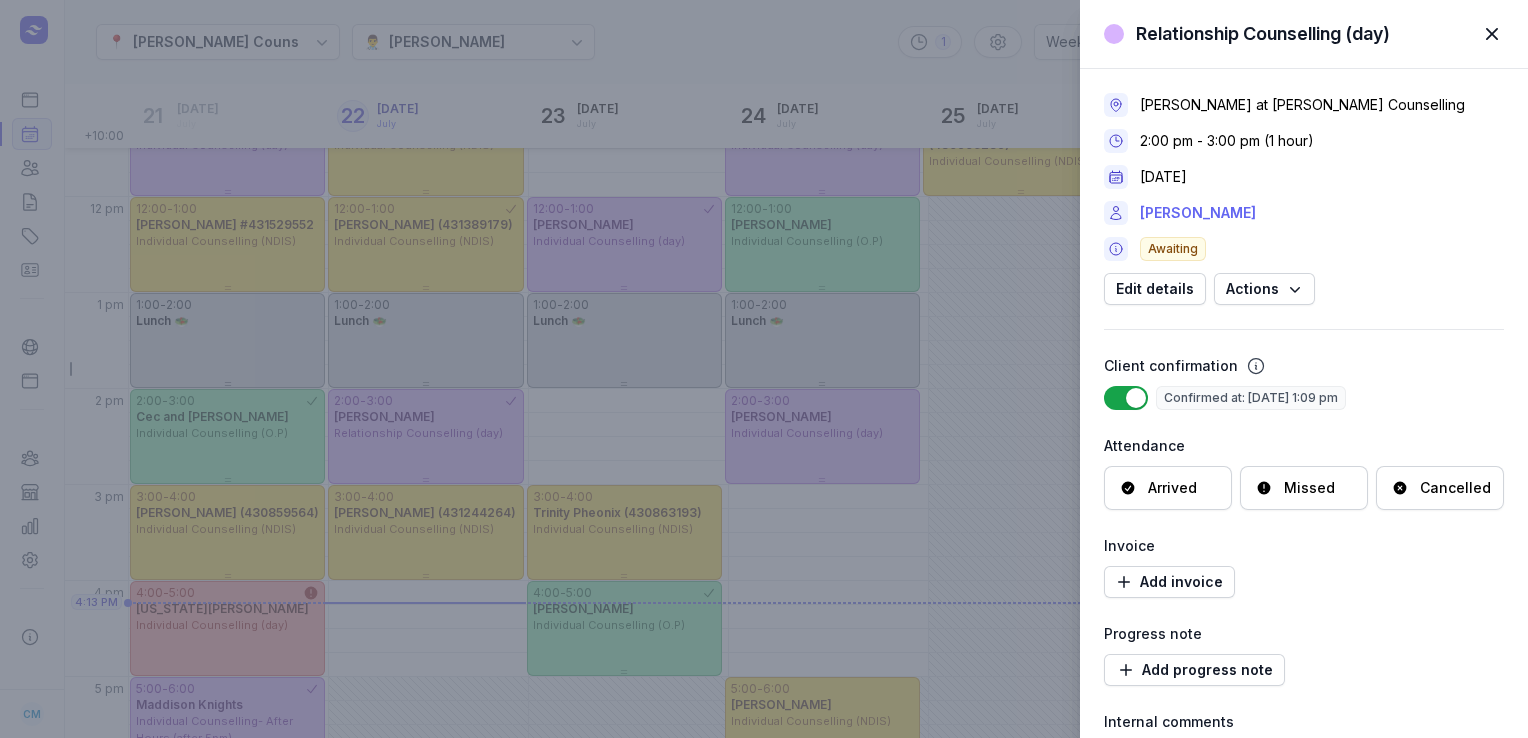 click on "[PERSON_NAME]" at bounding box center [1198, 213] 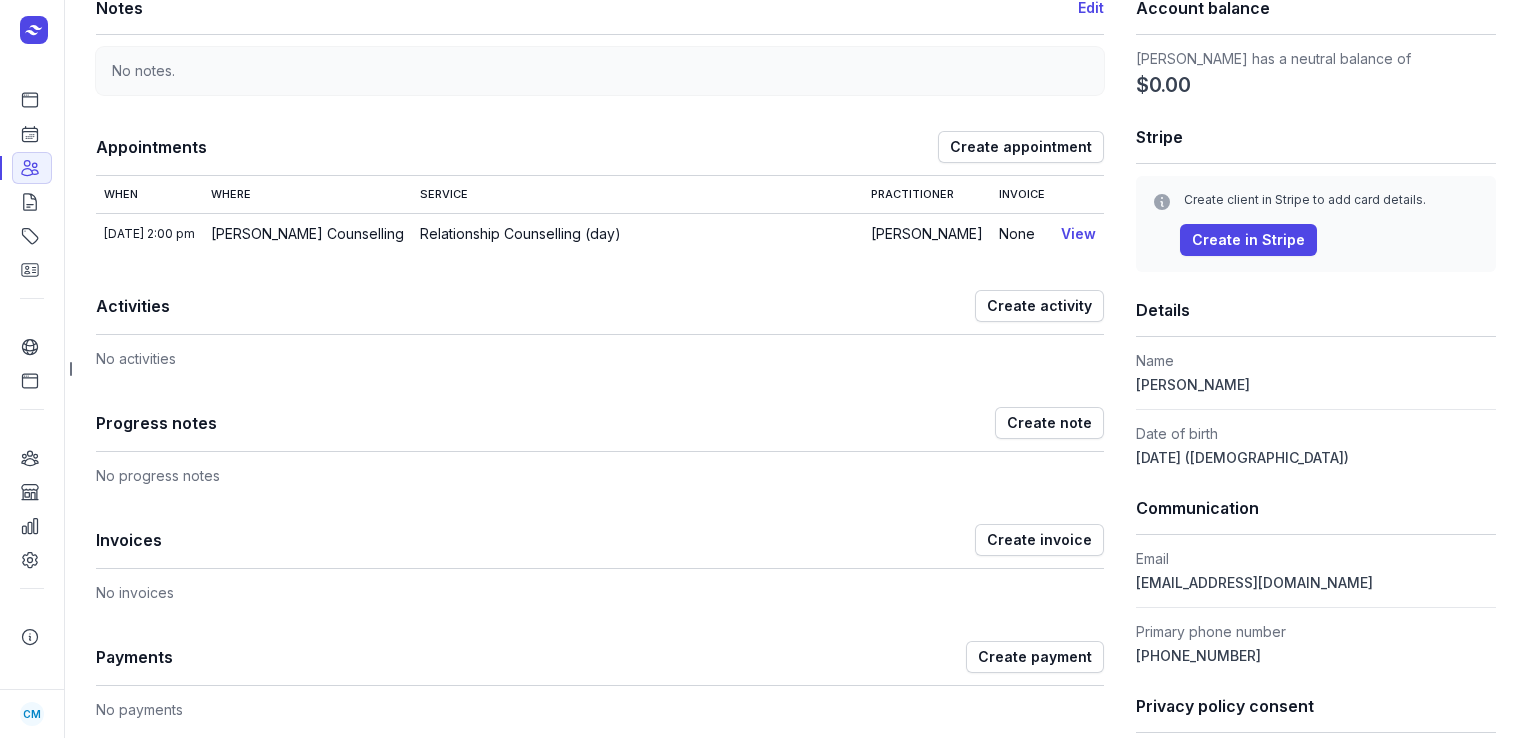 scroll, scrollTop: 166, scrollLeft: 0, axis: vertical 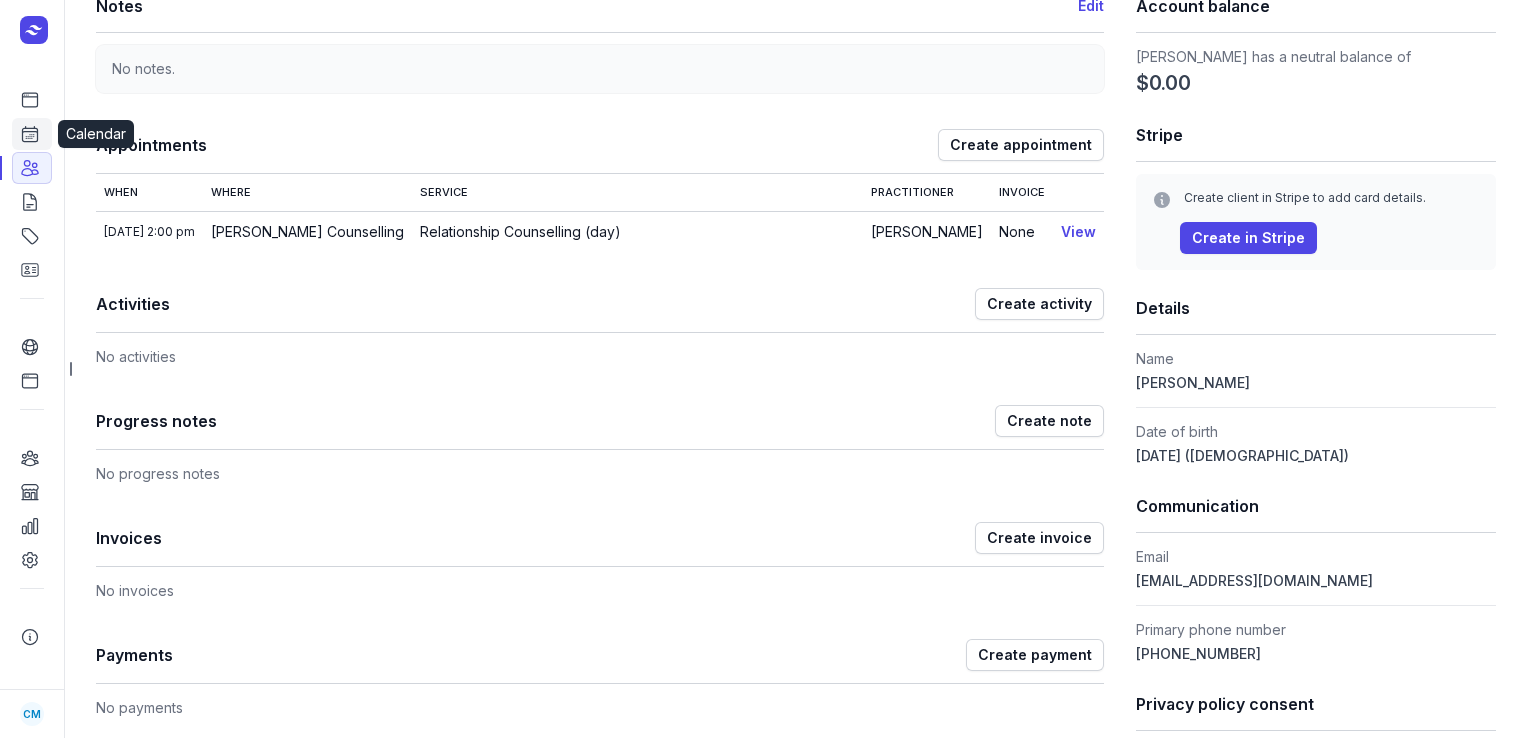 click 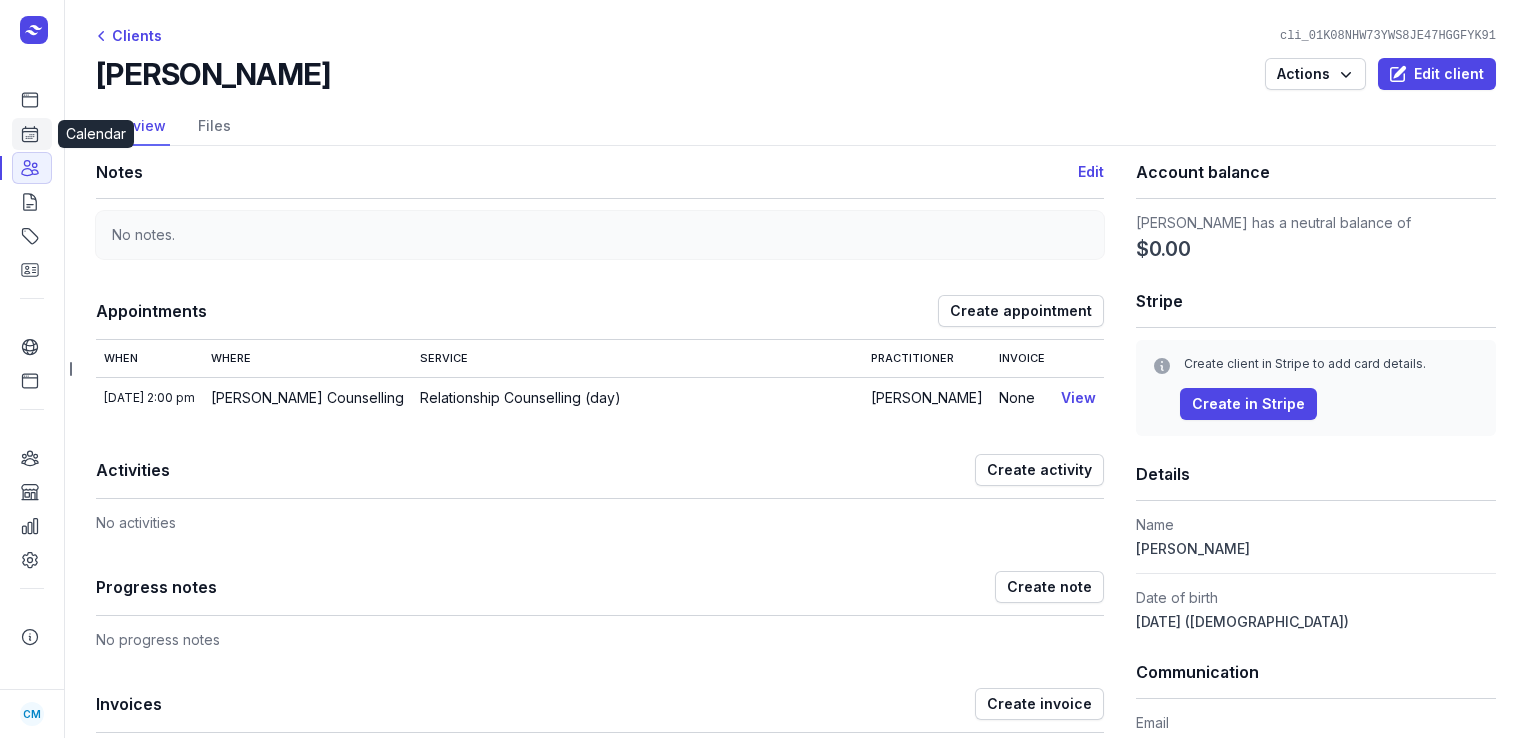 select on "week" 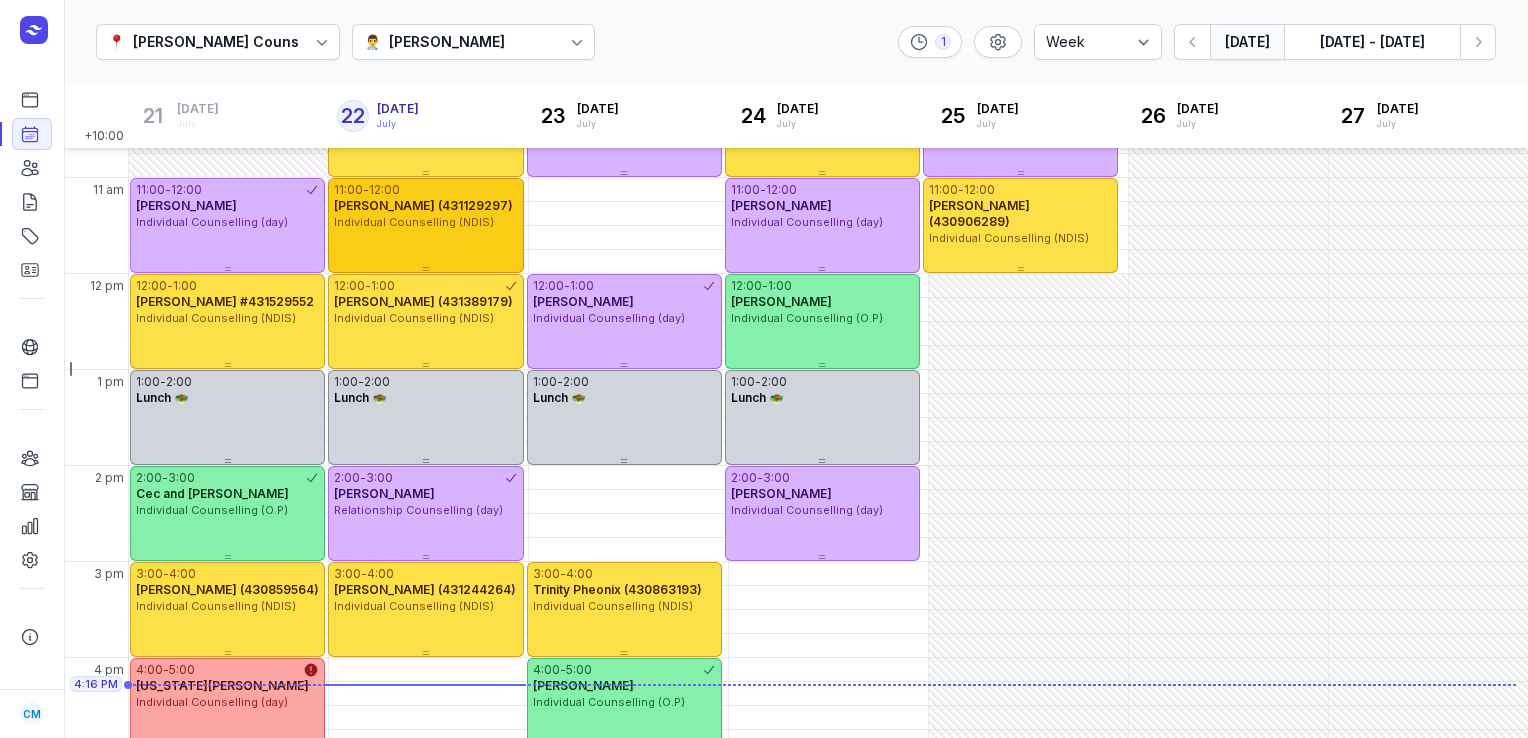 scroll, scrollTop: 259, scrollLeft: 0, axis: vertical 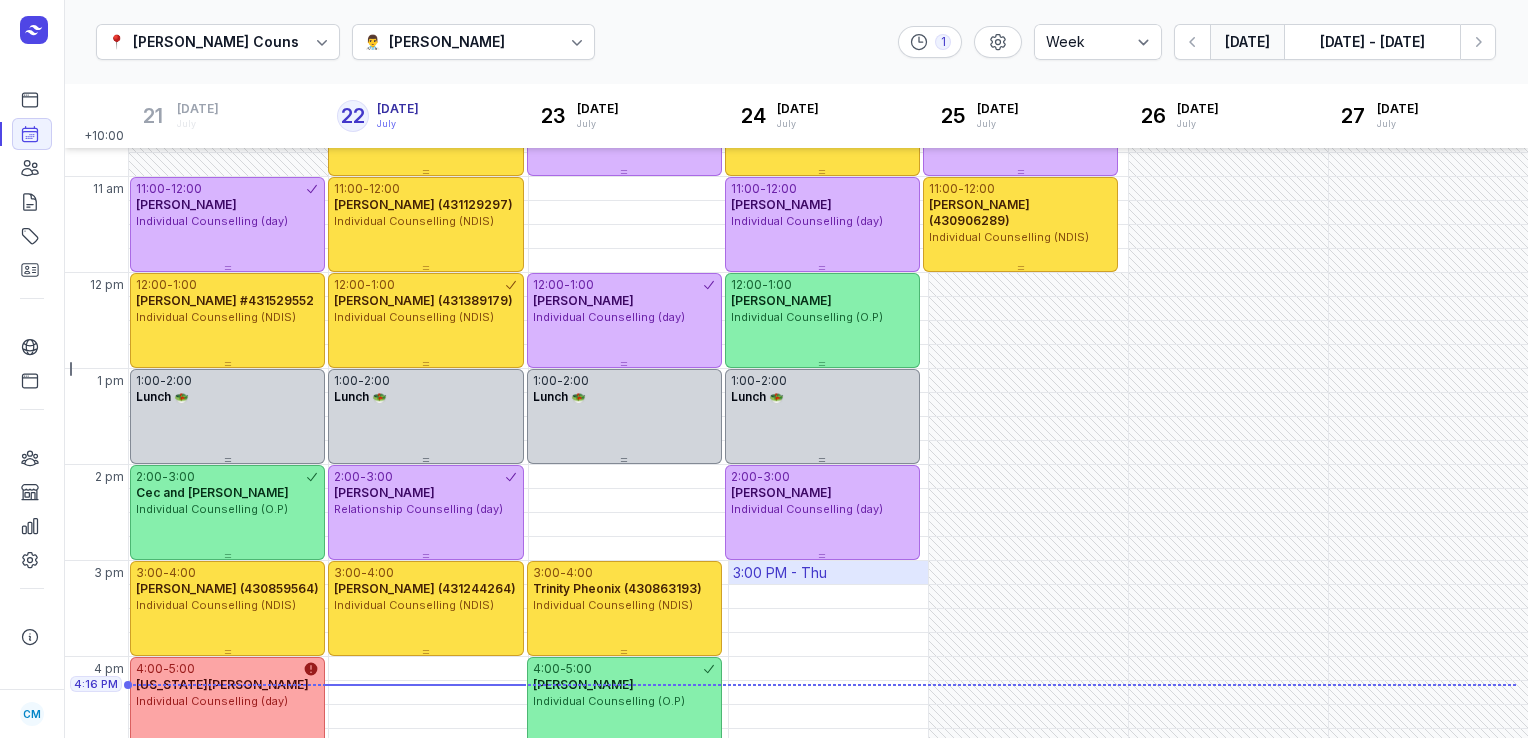 click on "3:00 PM - Thu" at bounding box center [828, 572] 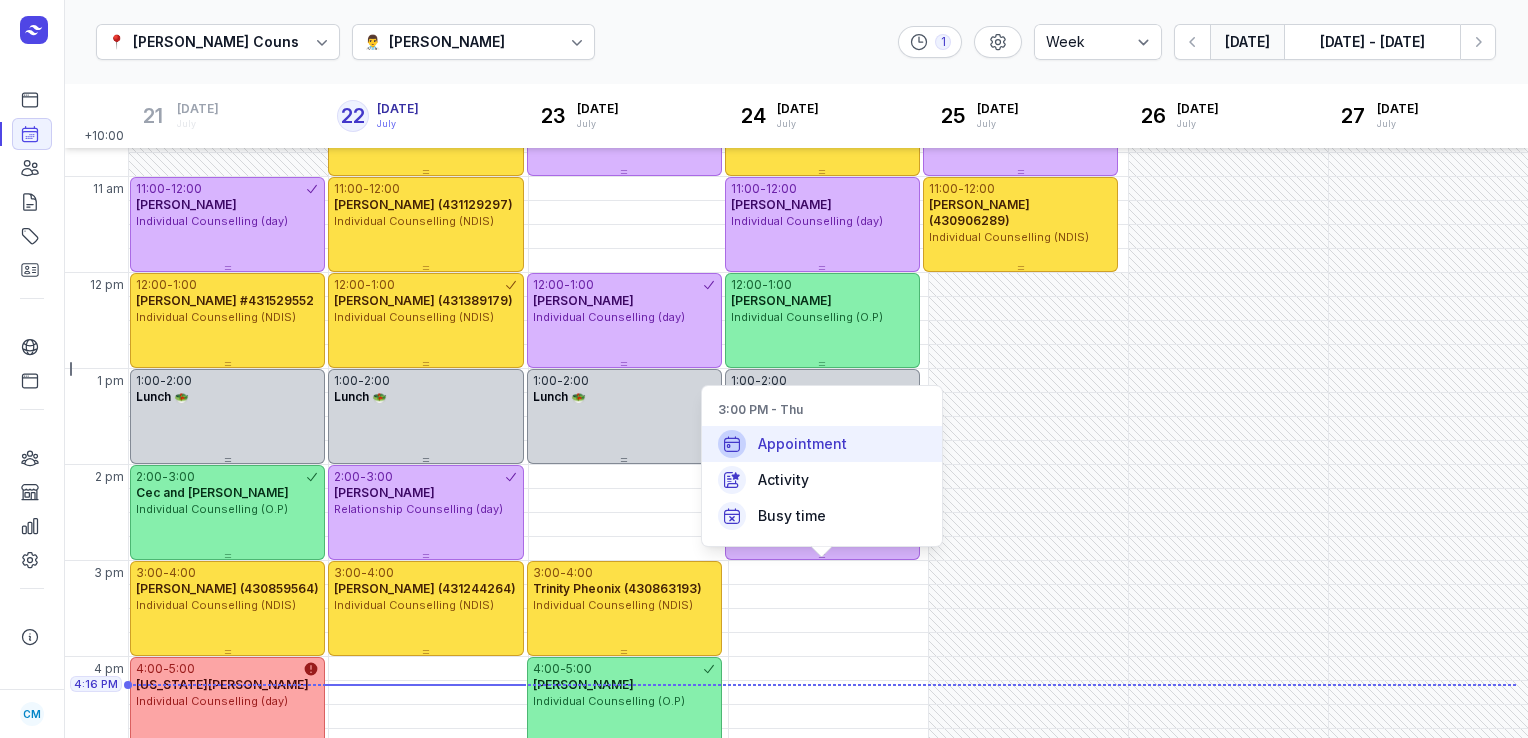 click on "Appointment" at bounding box center [822, 444] 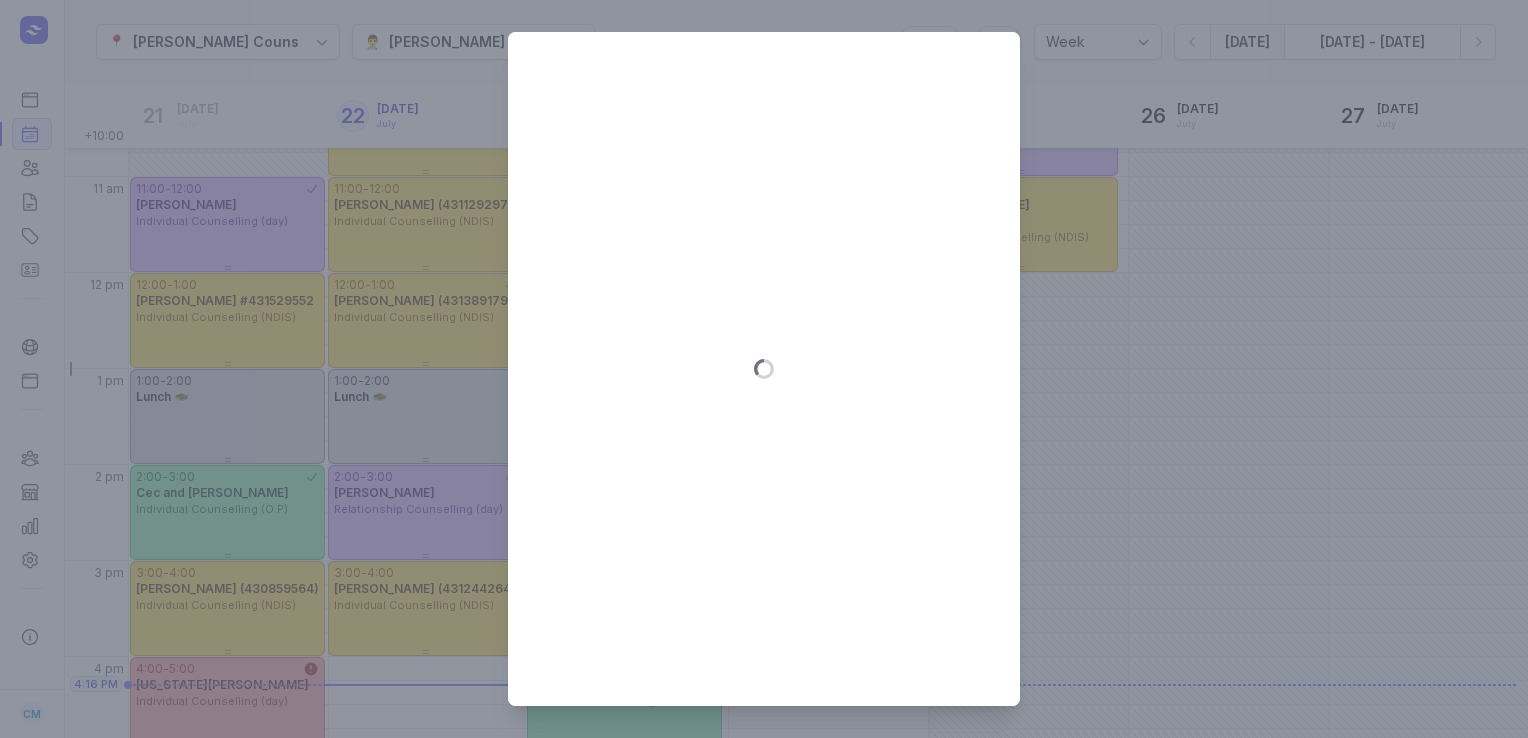 type on "[DATE]" 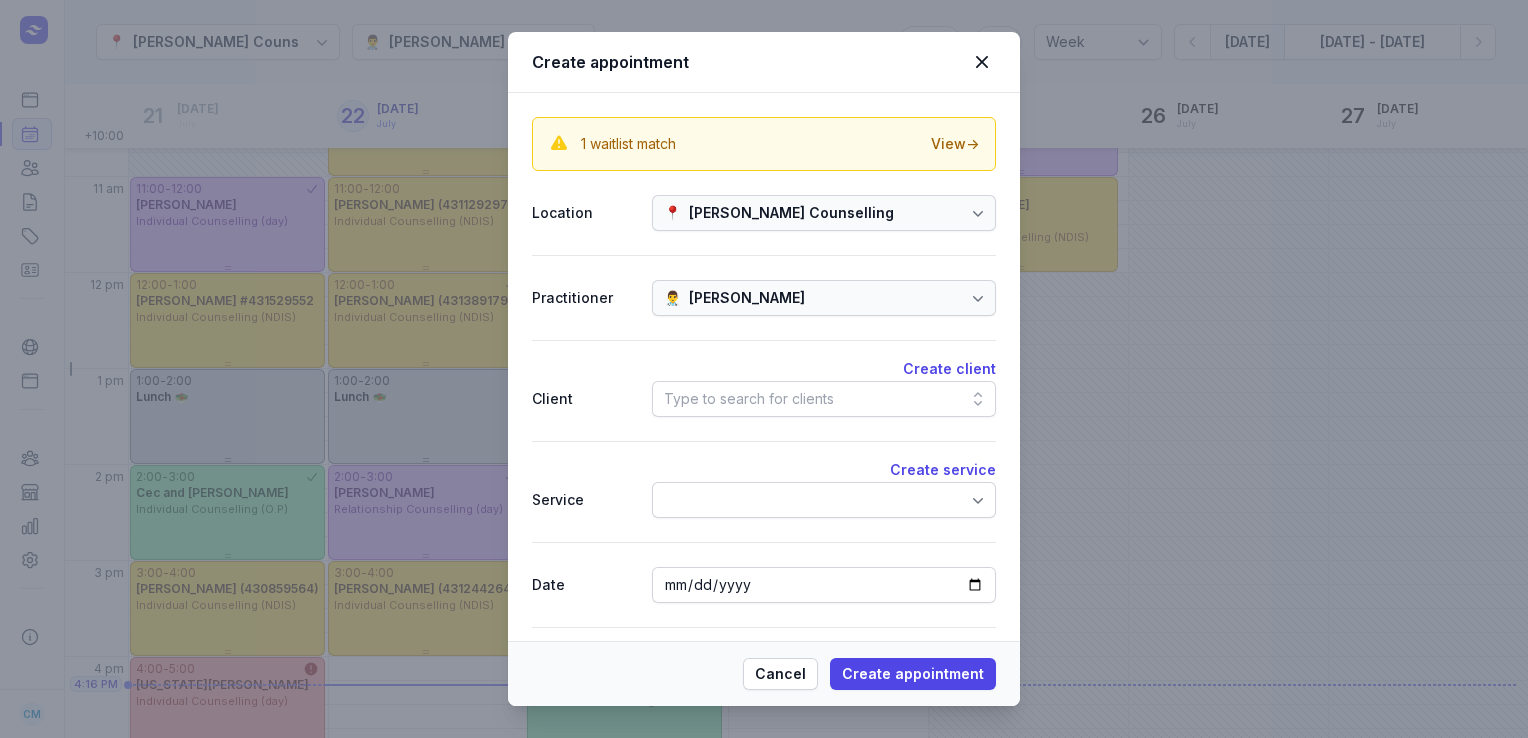 click on "Type to search for clients" 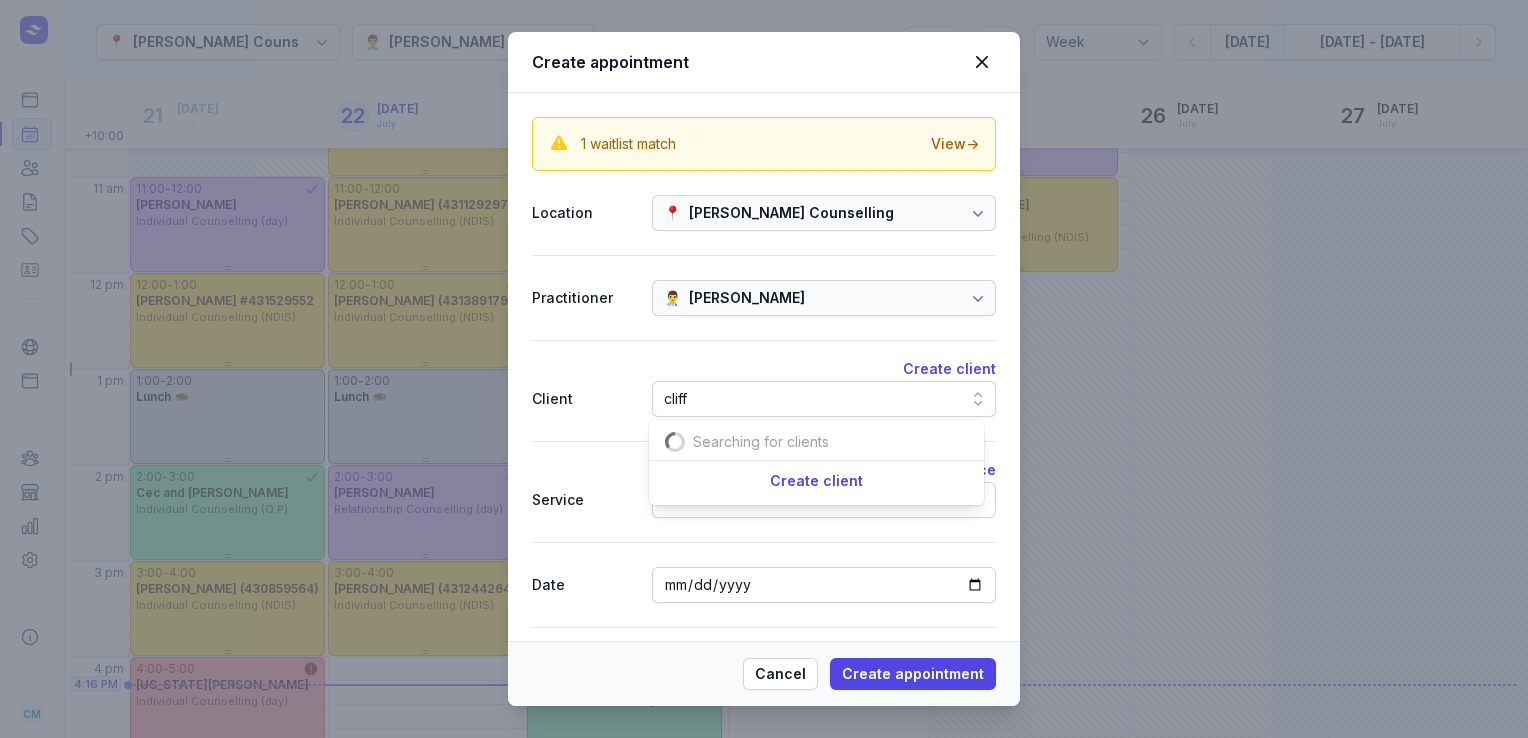 scroll, scrollTop: 0, scrollLeft: 22, axis: horizontal 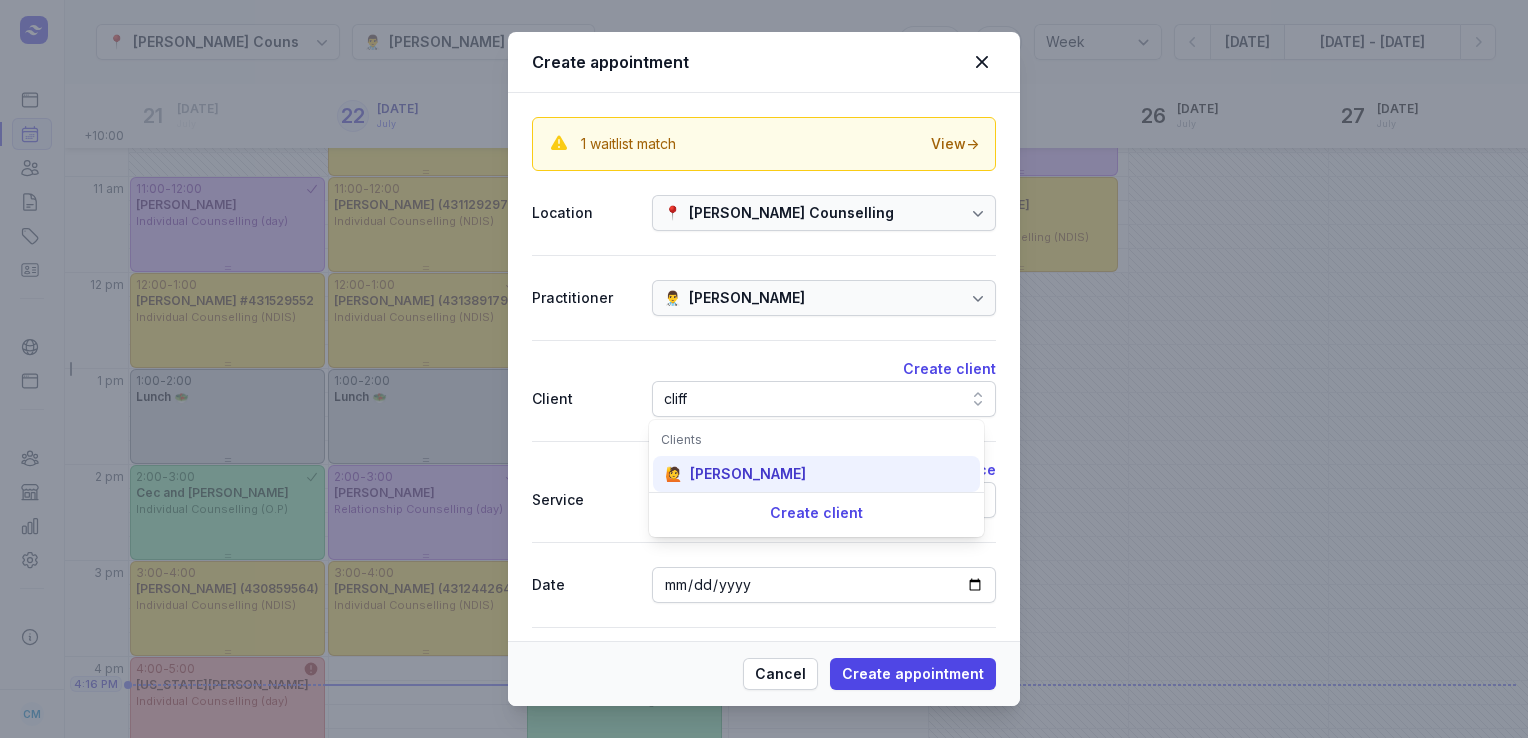 type on "cliff" 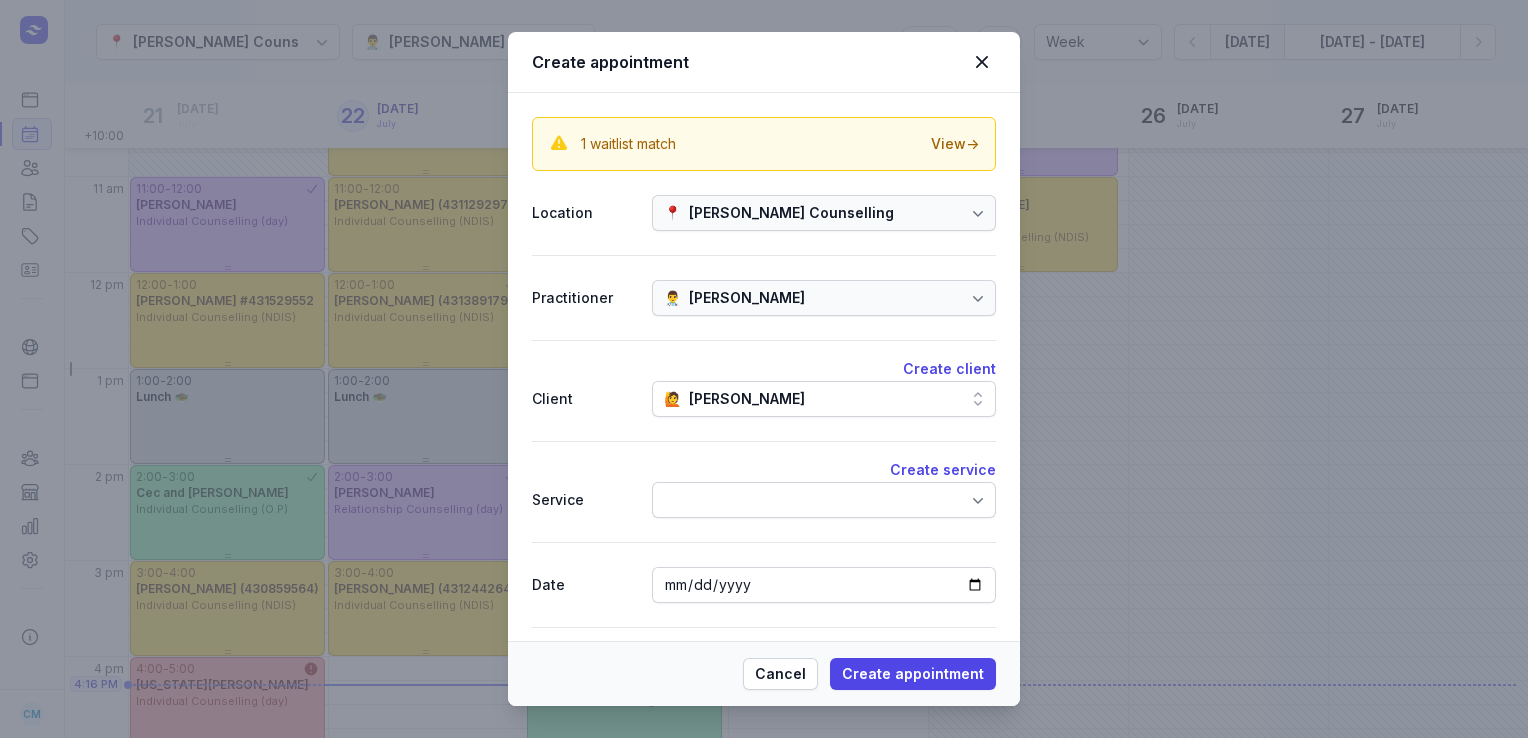 click at bounding box center (824, 500) 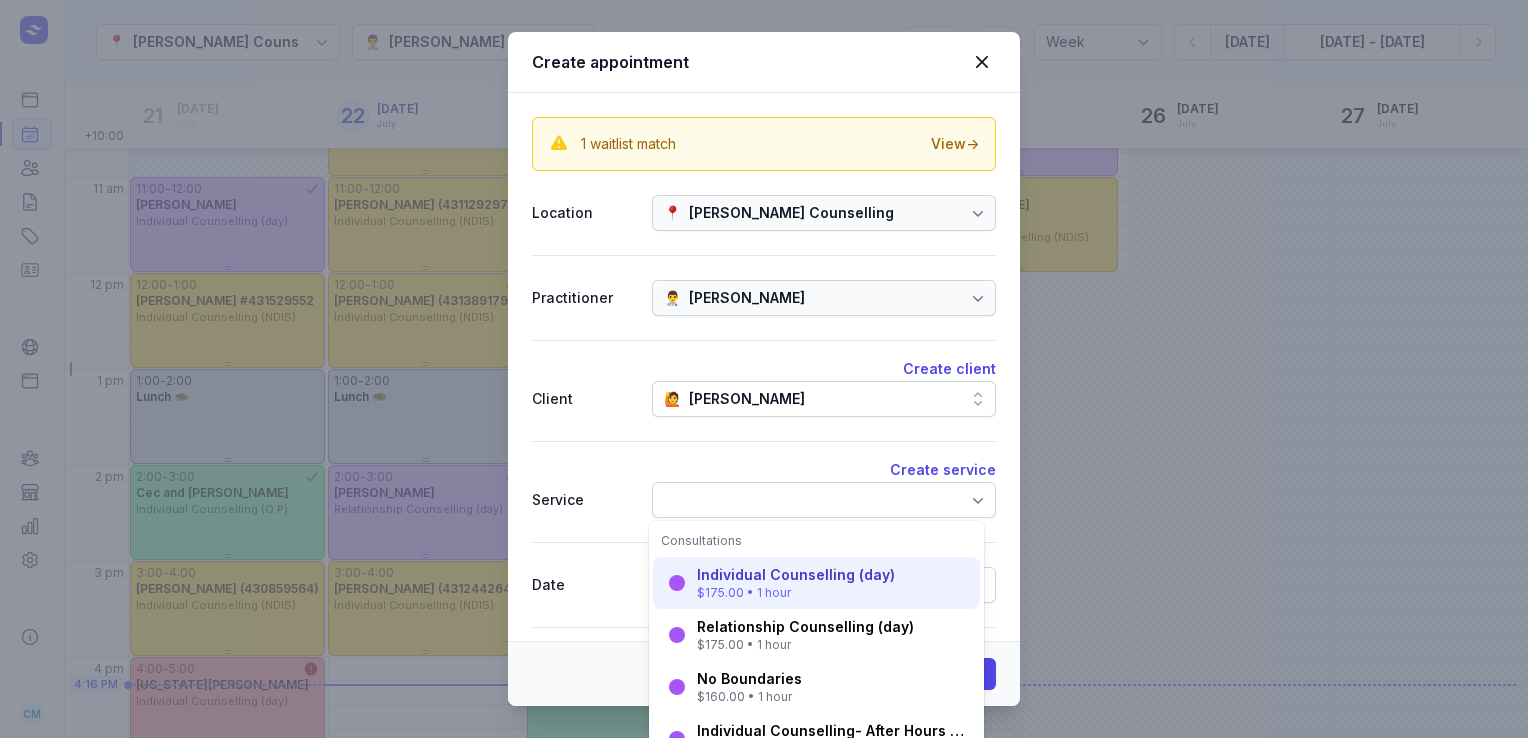 click on "Individual Counselling (day)" at bounding box center (796, 575) 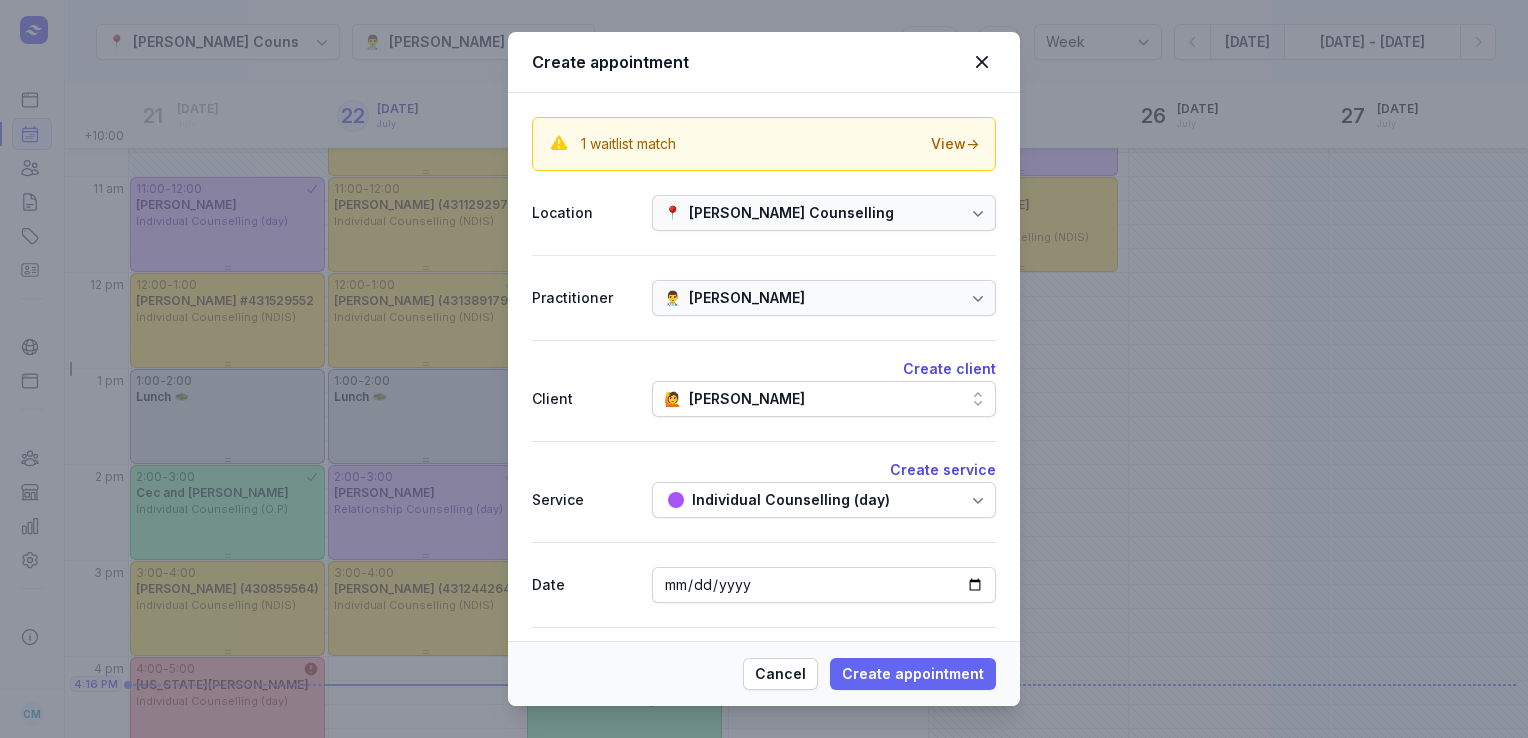 click on "Create appointment" 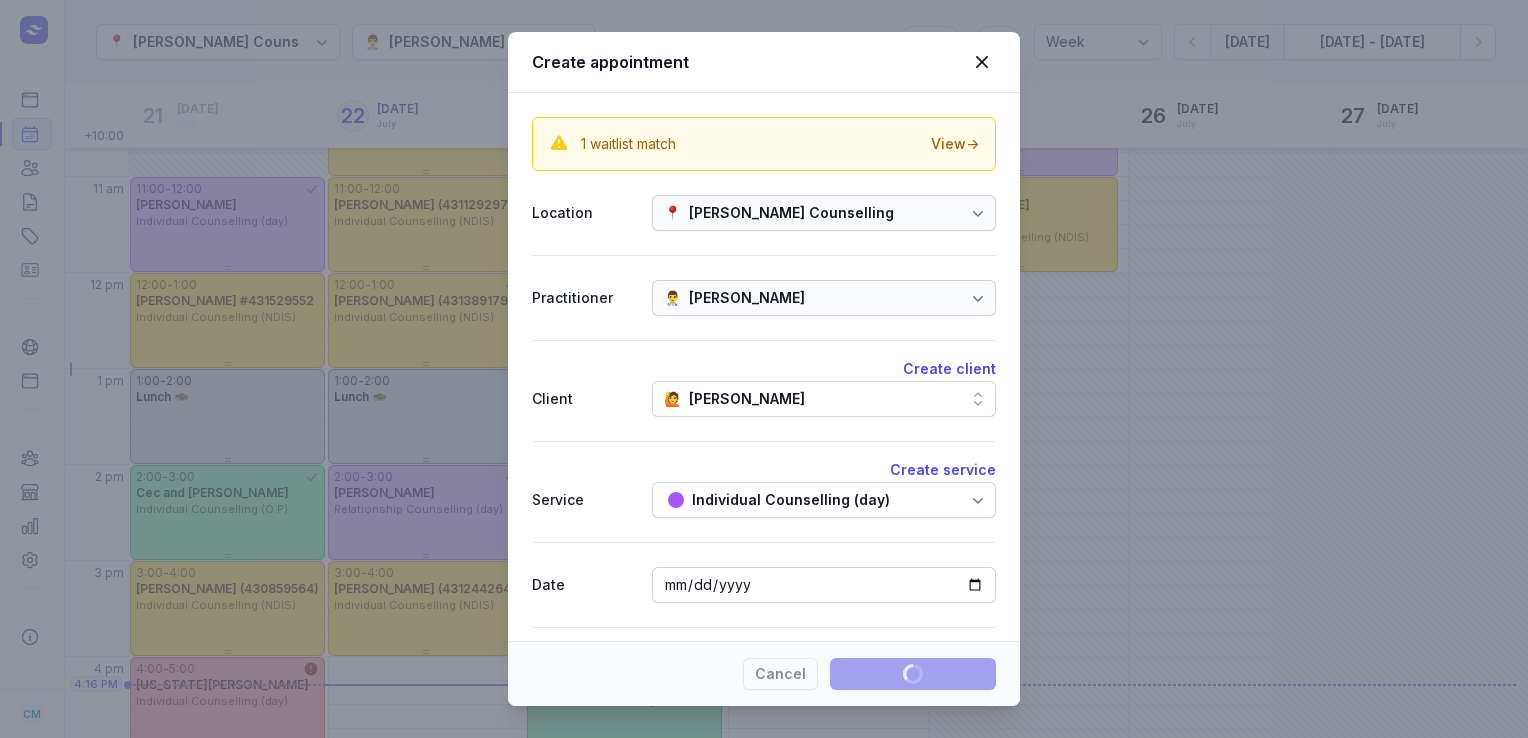 type 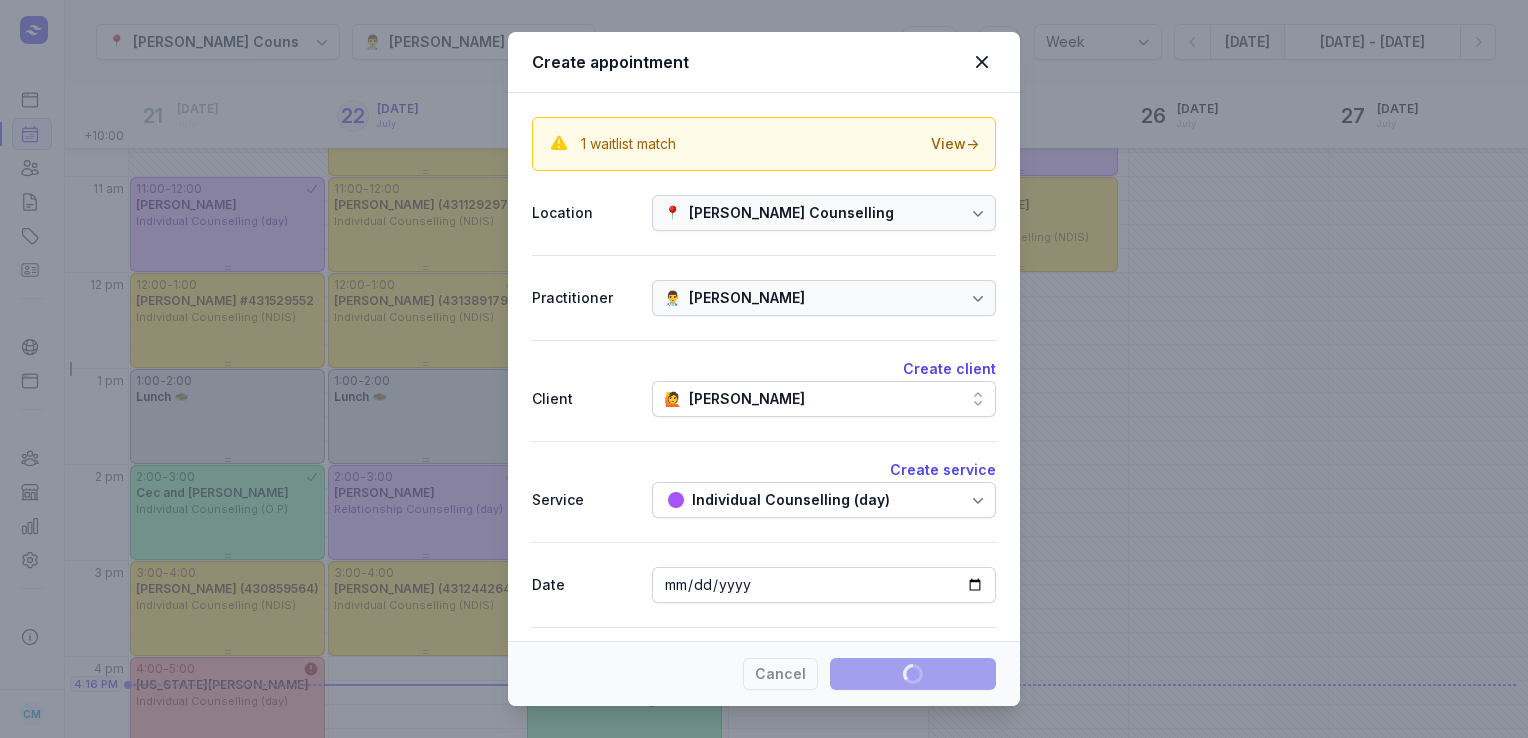 select 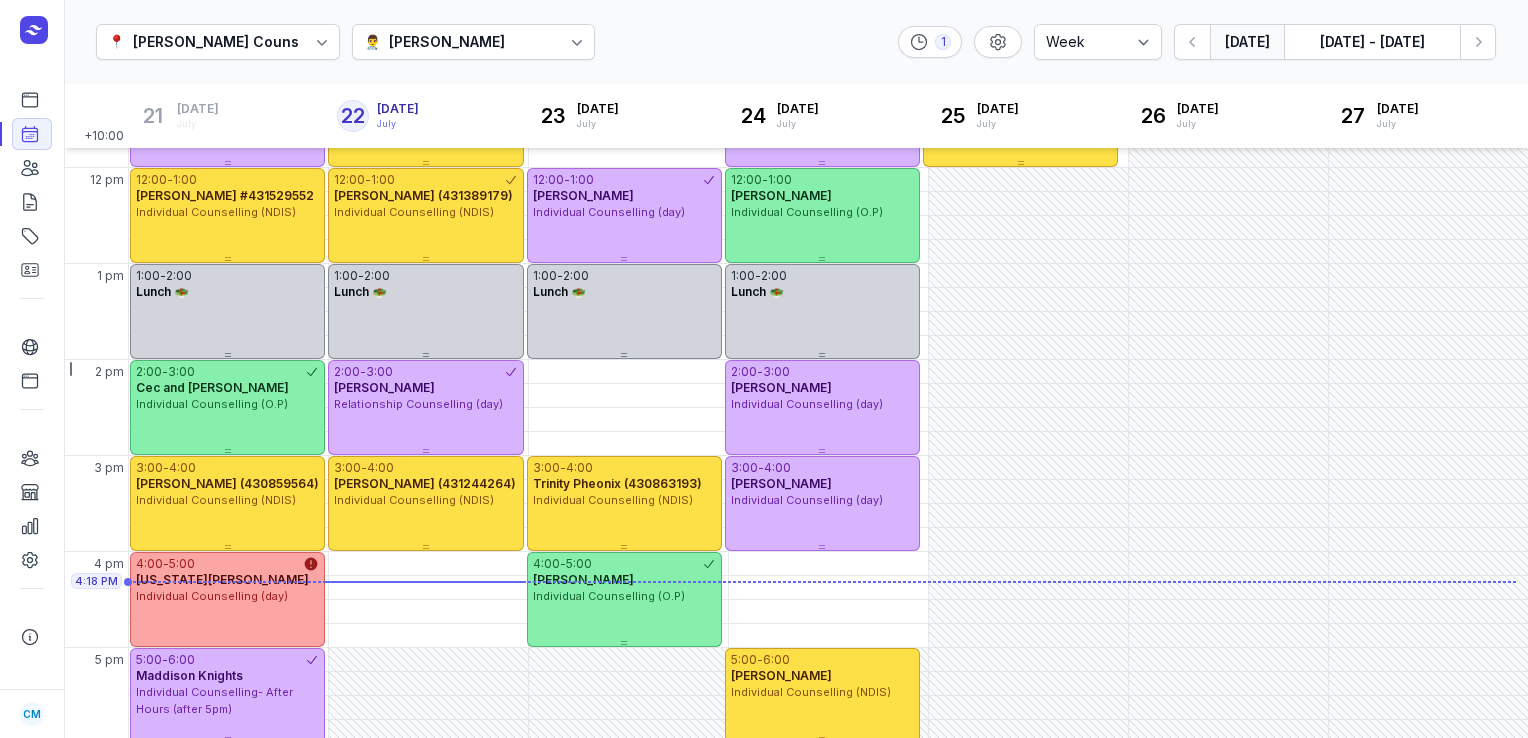 scroll, scrollTop: 364, scrollLeft: 0, axis: vertical 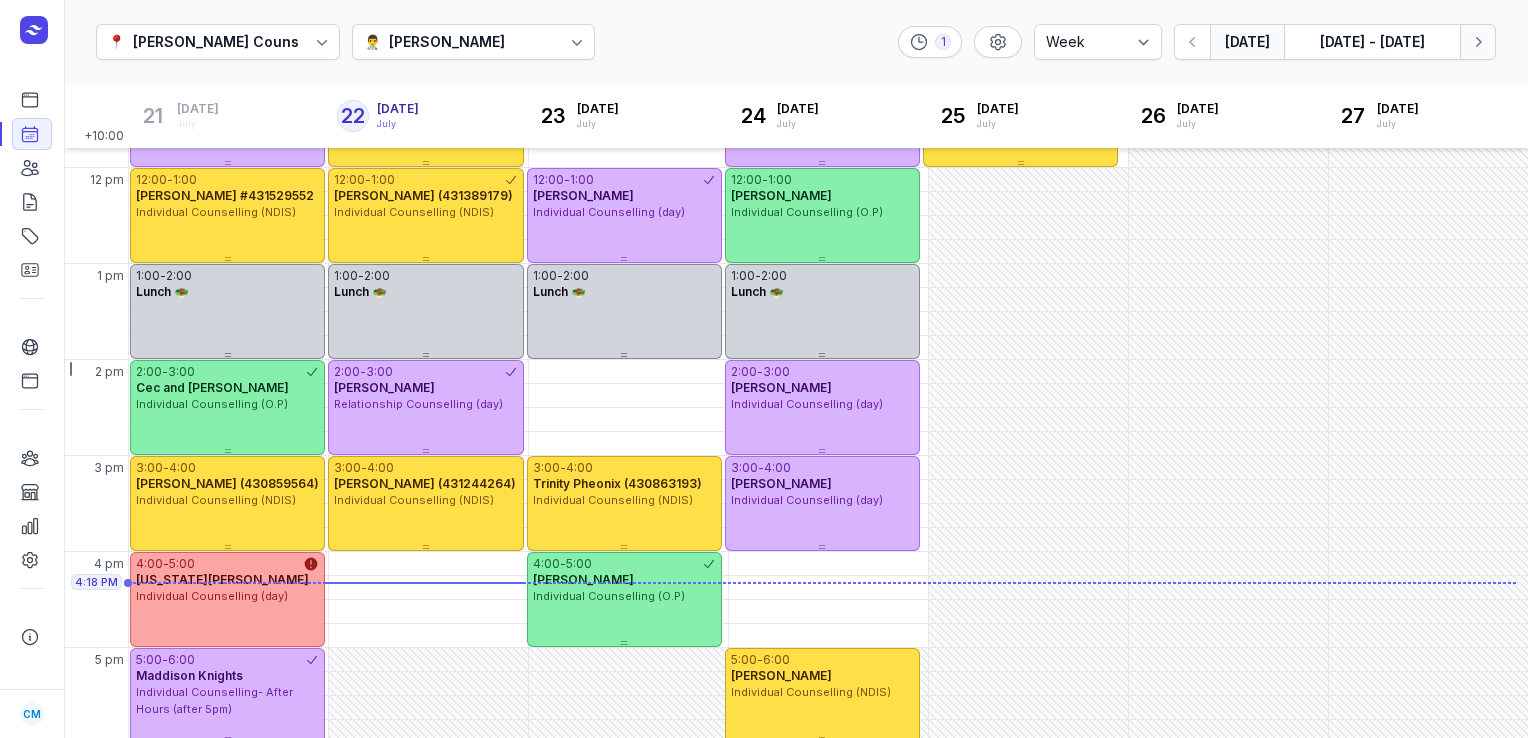 click 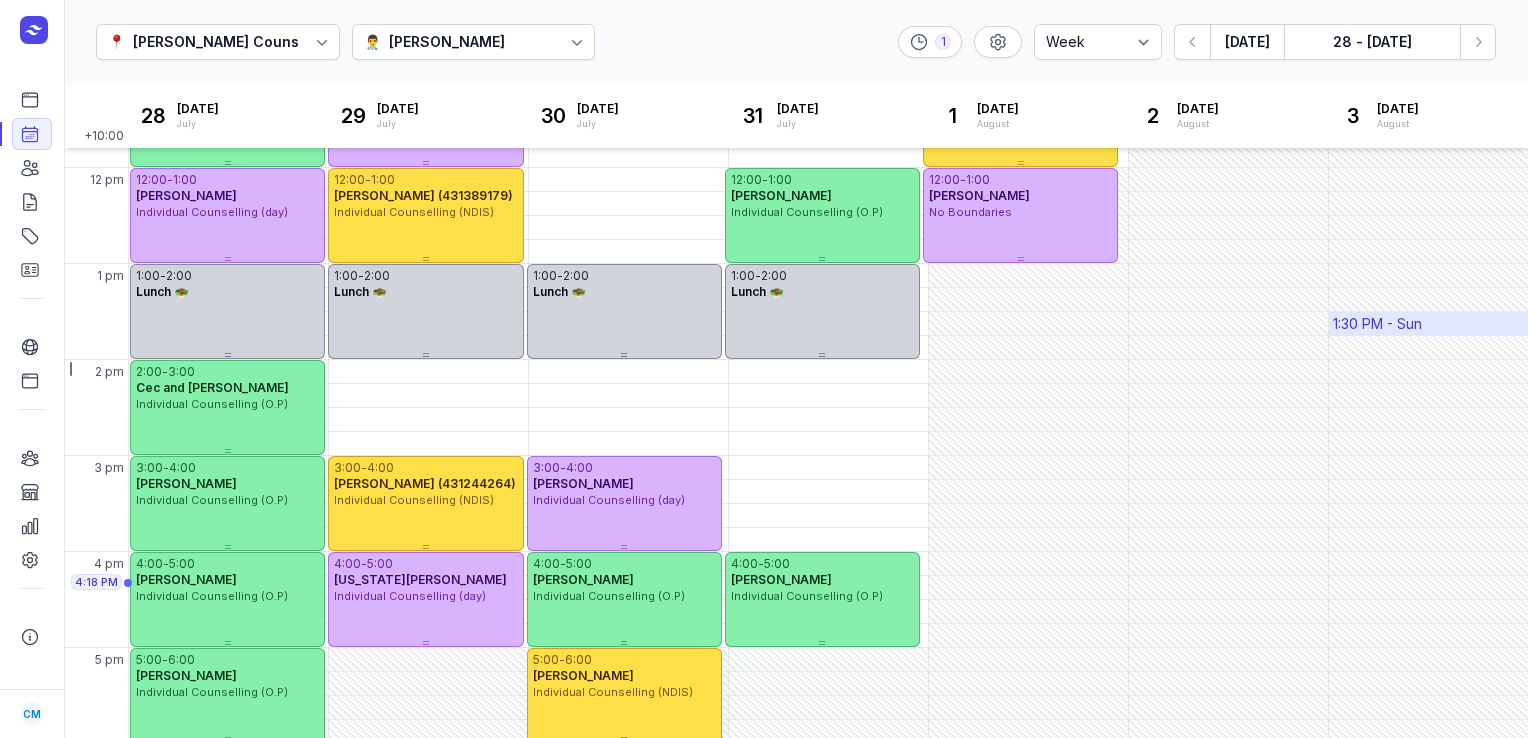 scroll, scrollTop: 196, scrollLeft: 0, axis: vertical 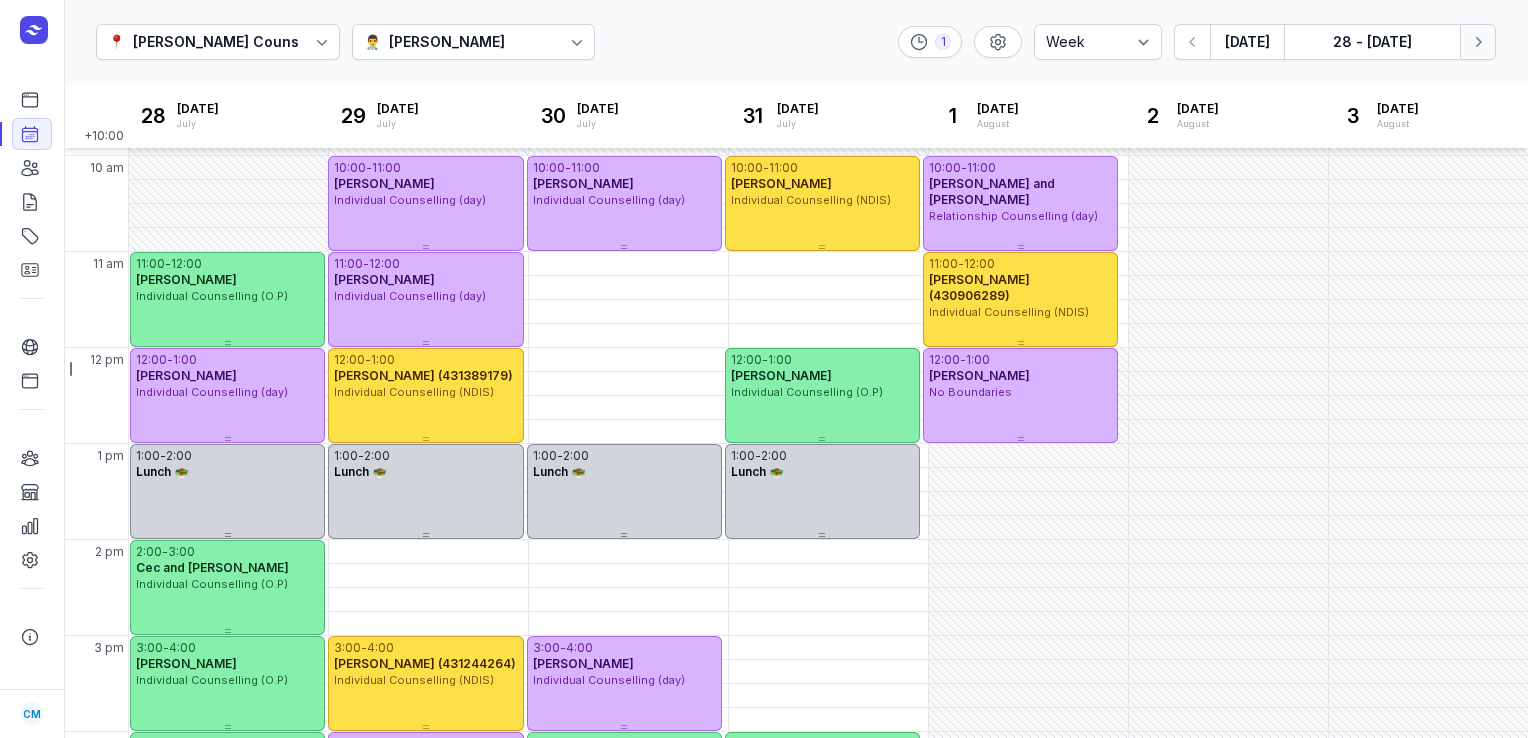 click 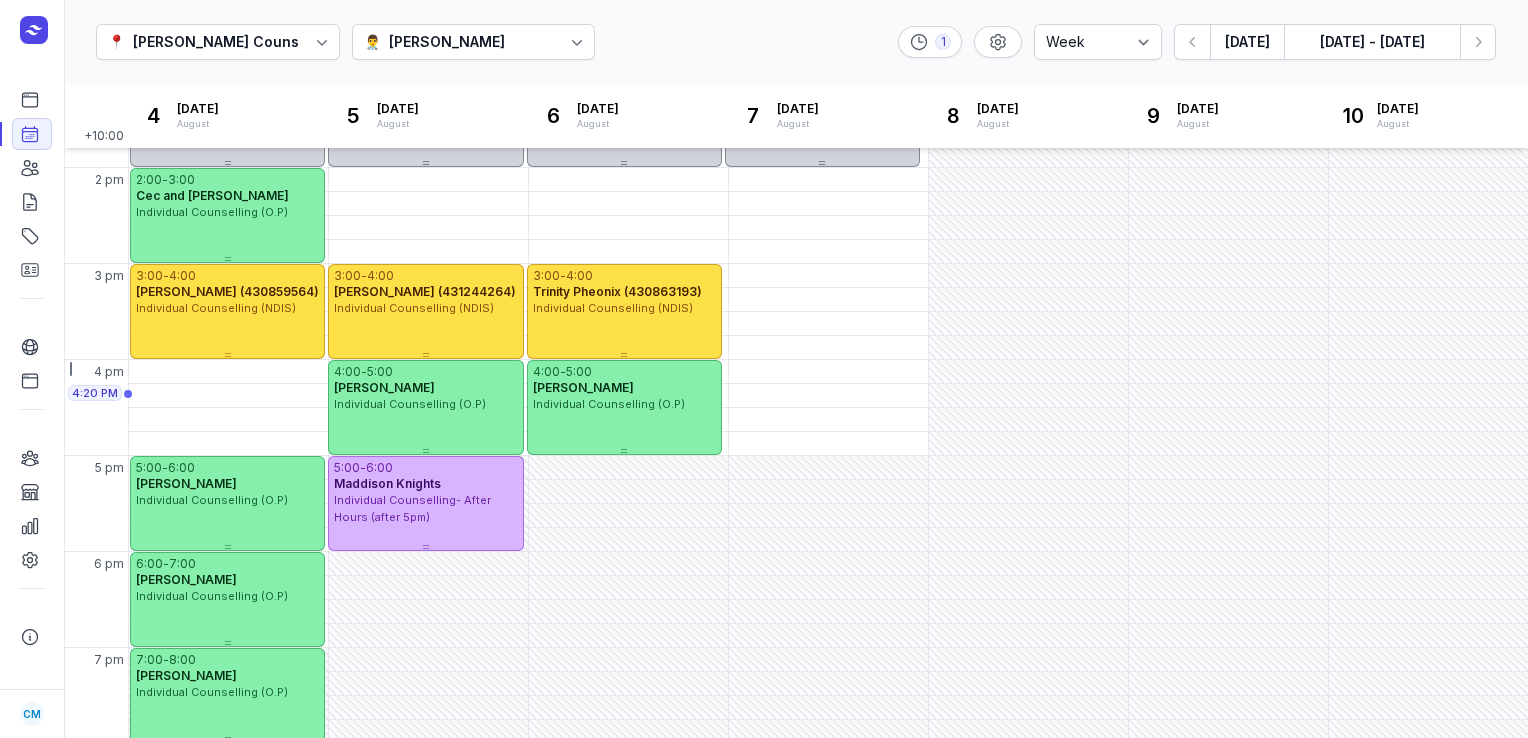 scroll, scrollTop: 556, scrollLeft: 0, axis: vertical 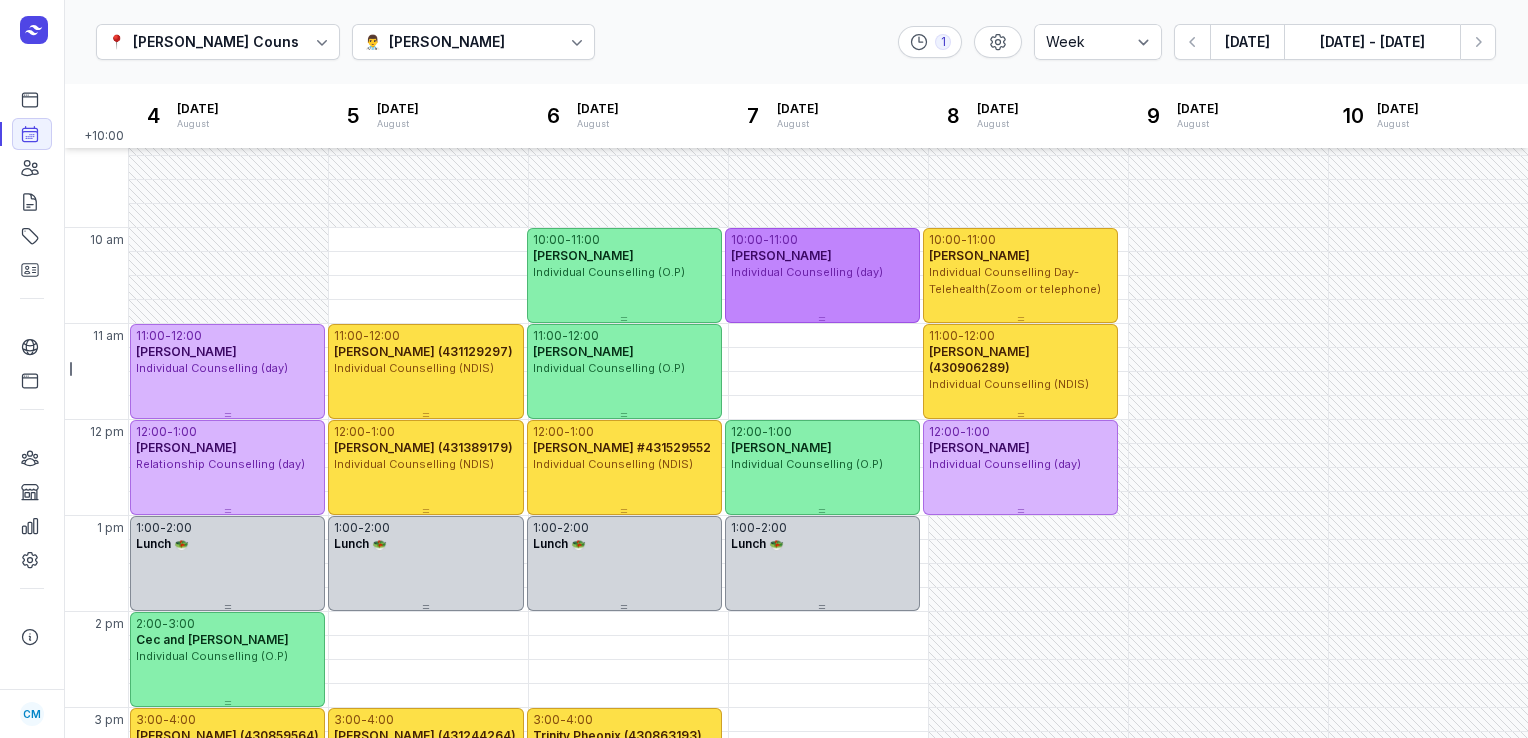click on "[PERSON_NAME]" at bounding box center (822, 256) 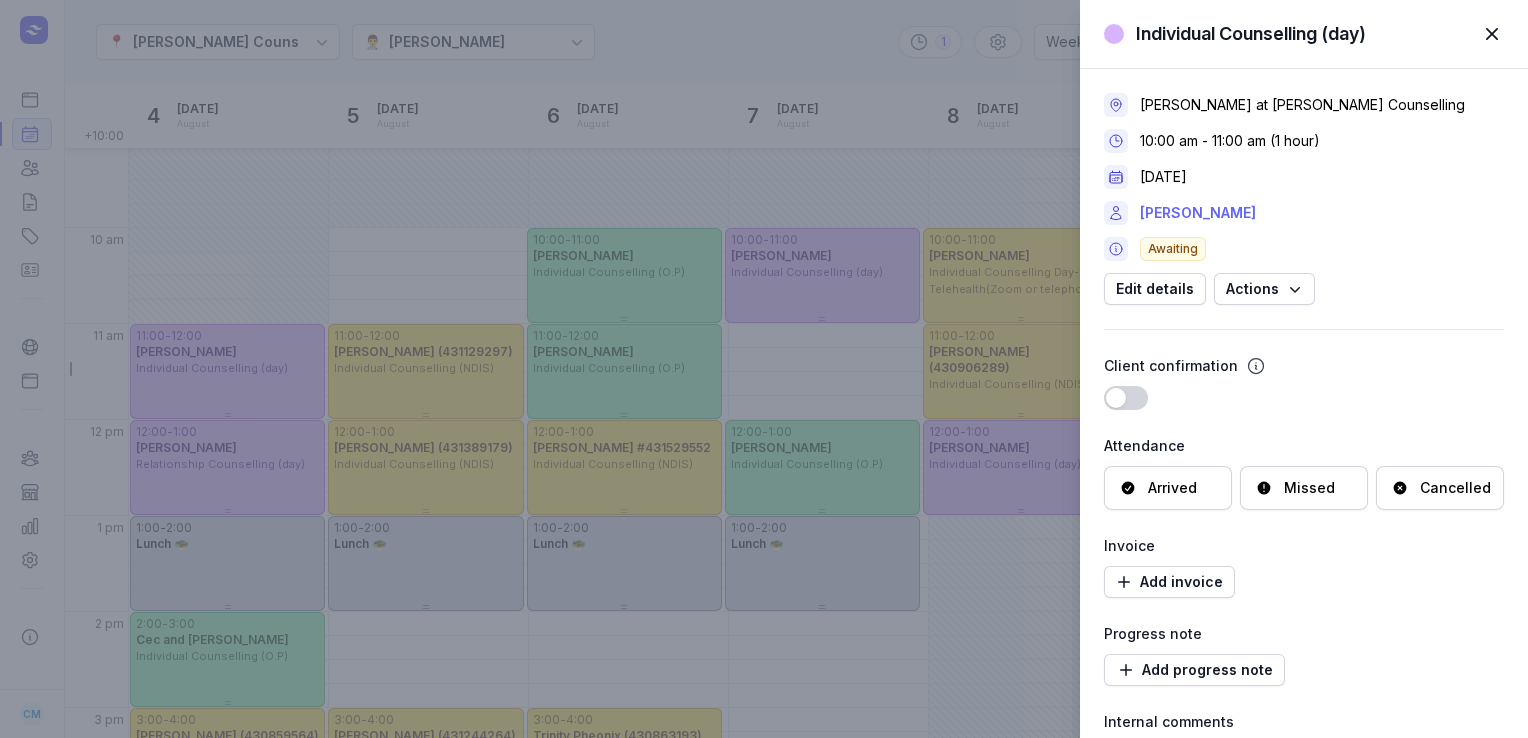click on "[PERSON_NAME]" at bounding box center (1198, 213) 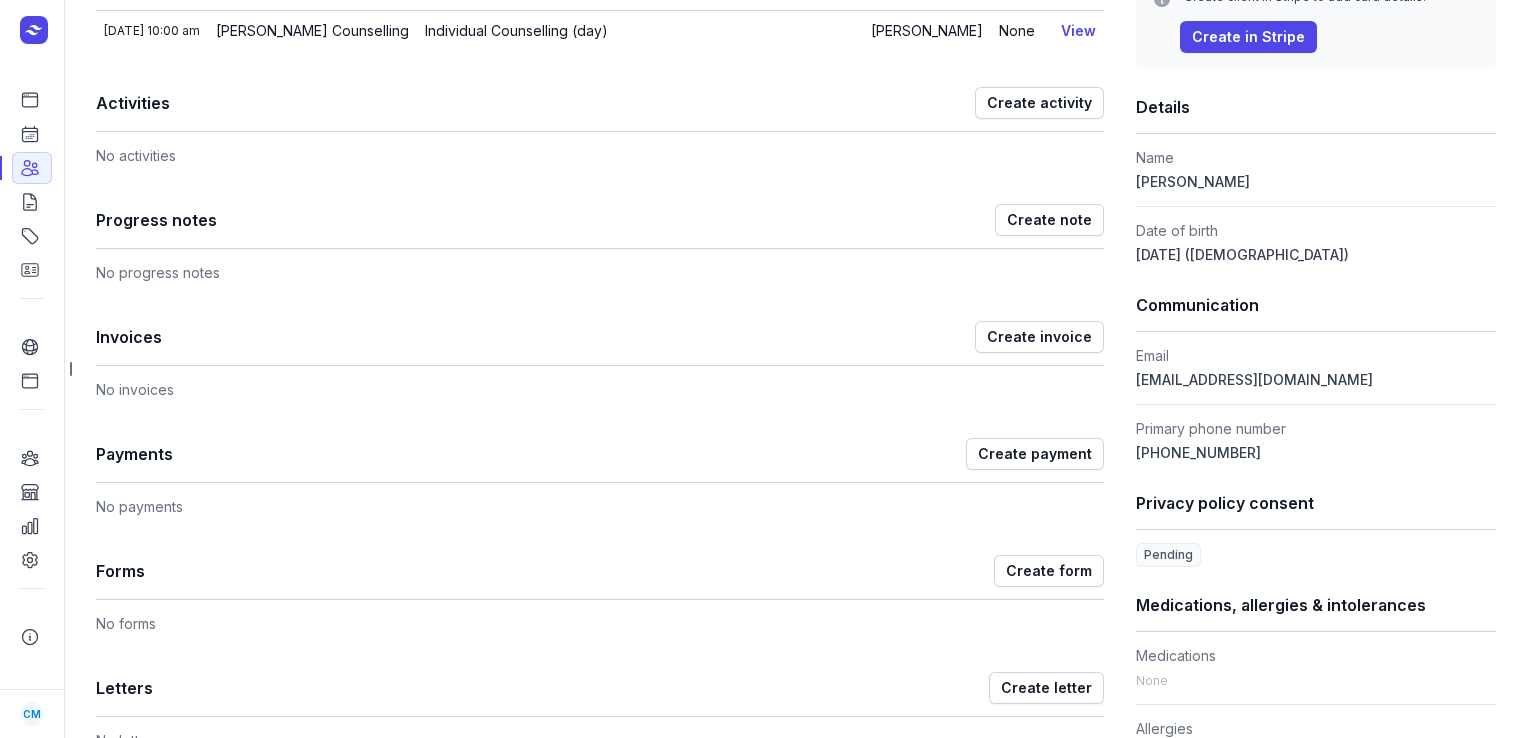 scroll, scrollTop: 366, scrollLeft: 0, axis: vertical 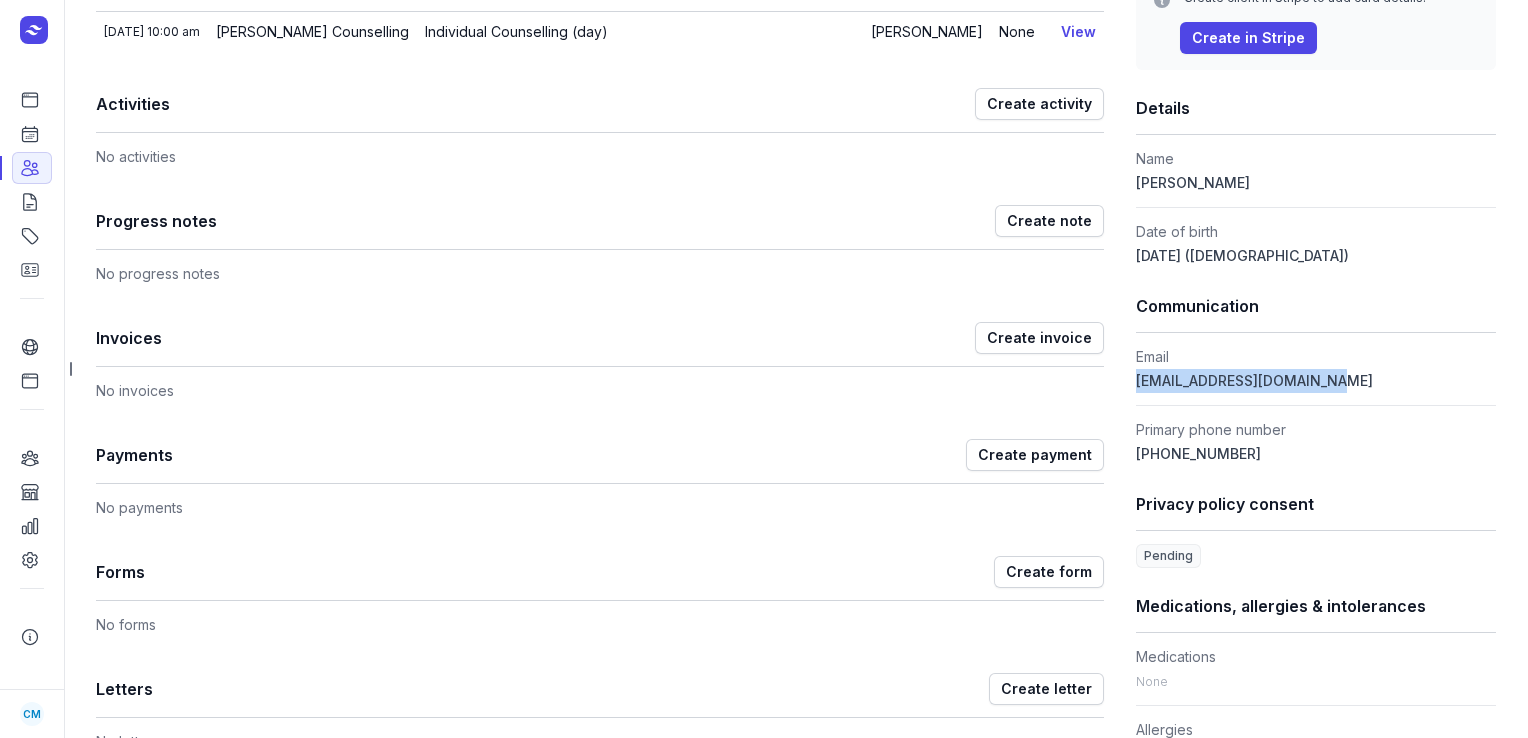 drag, startPoint x: 1320, startPoint y: 384, endPoint x: 1124, endPoint y: 371, distance: 196.43065 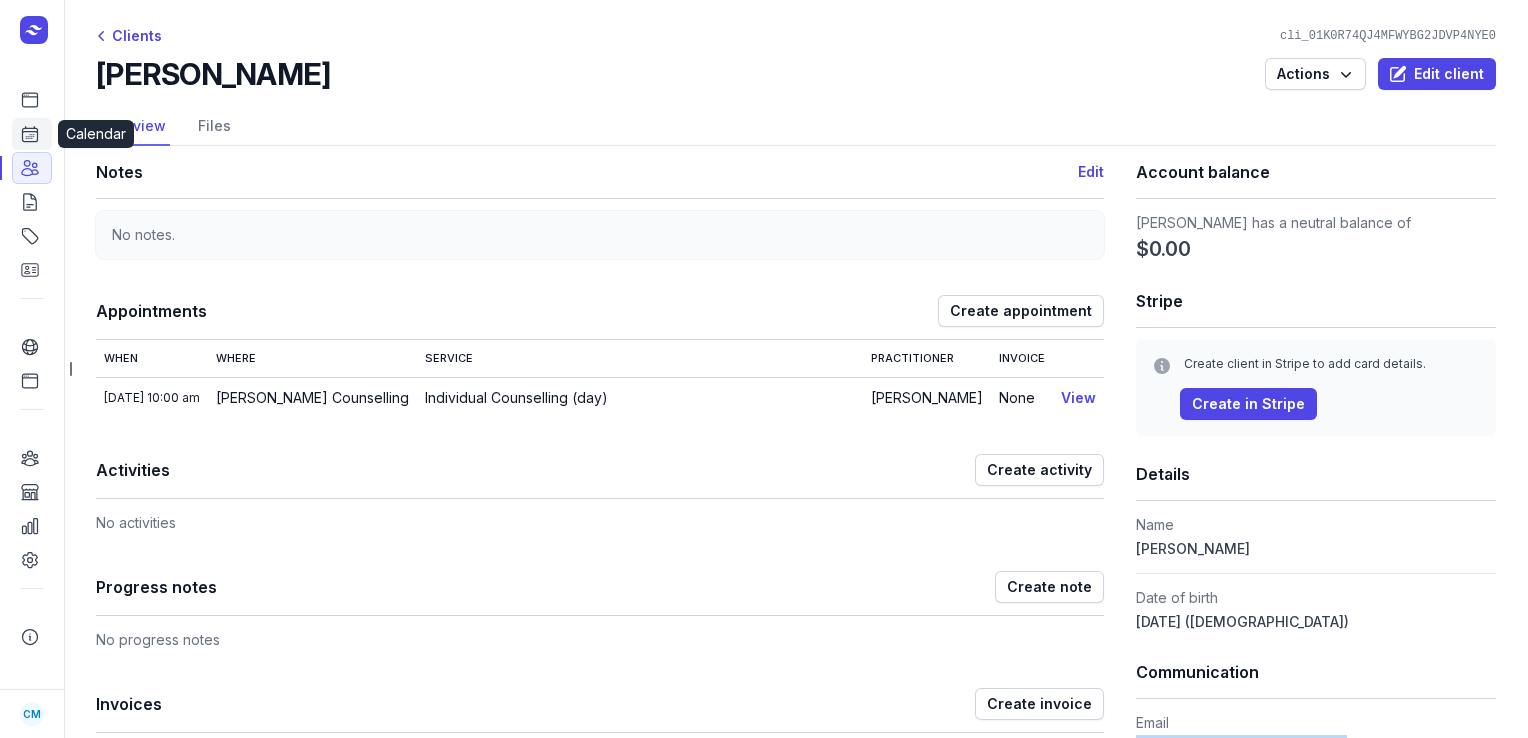 click 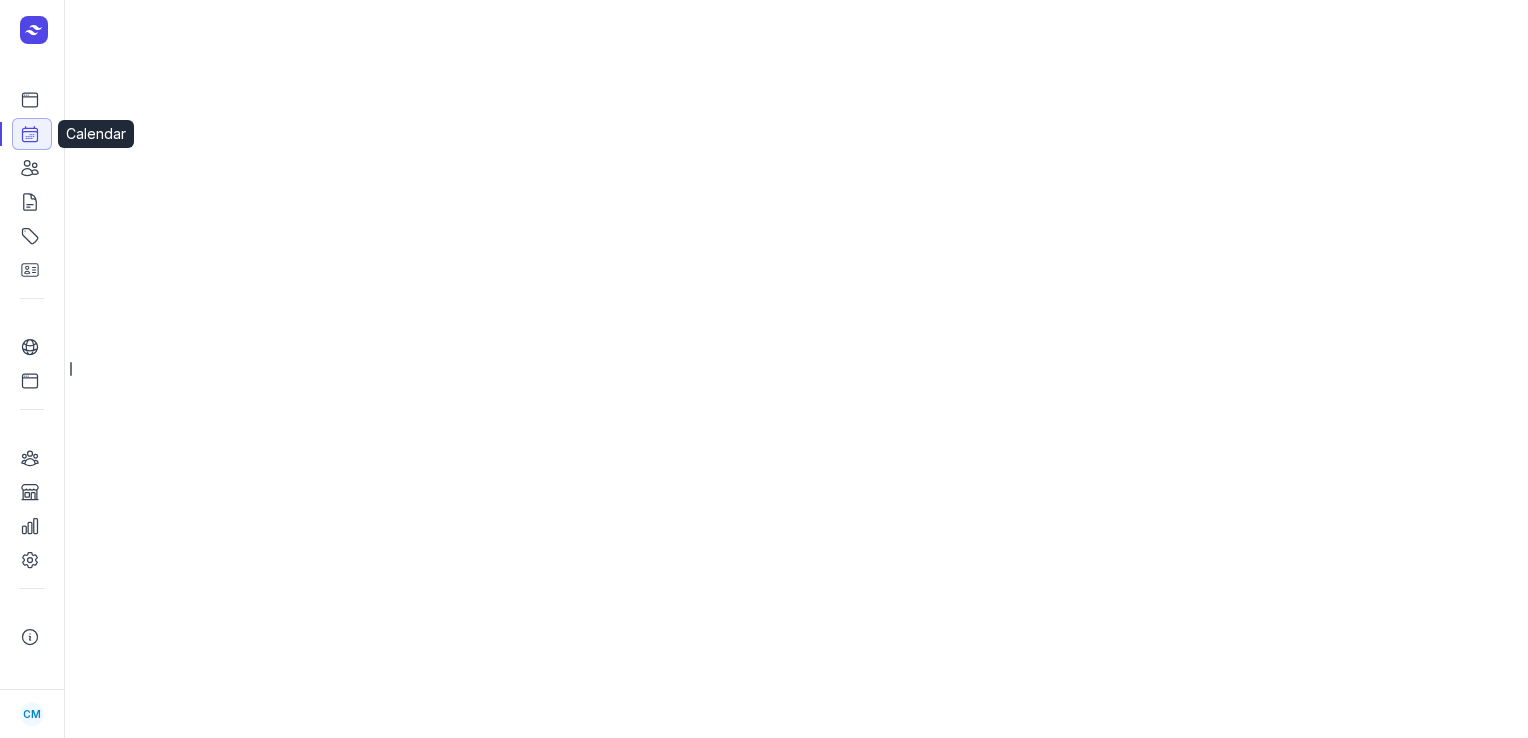 select on "week" 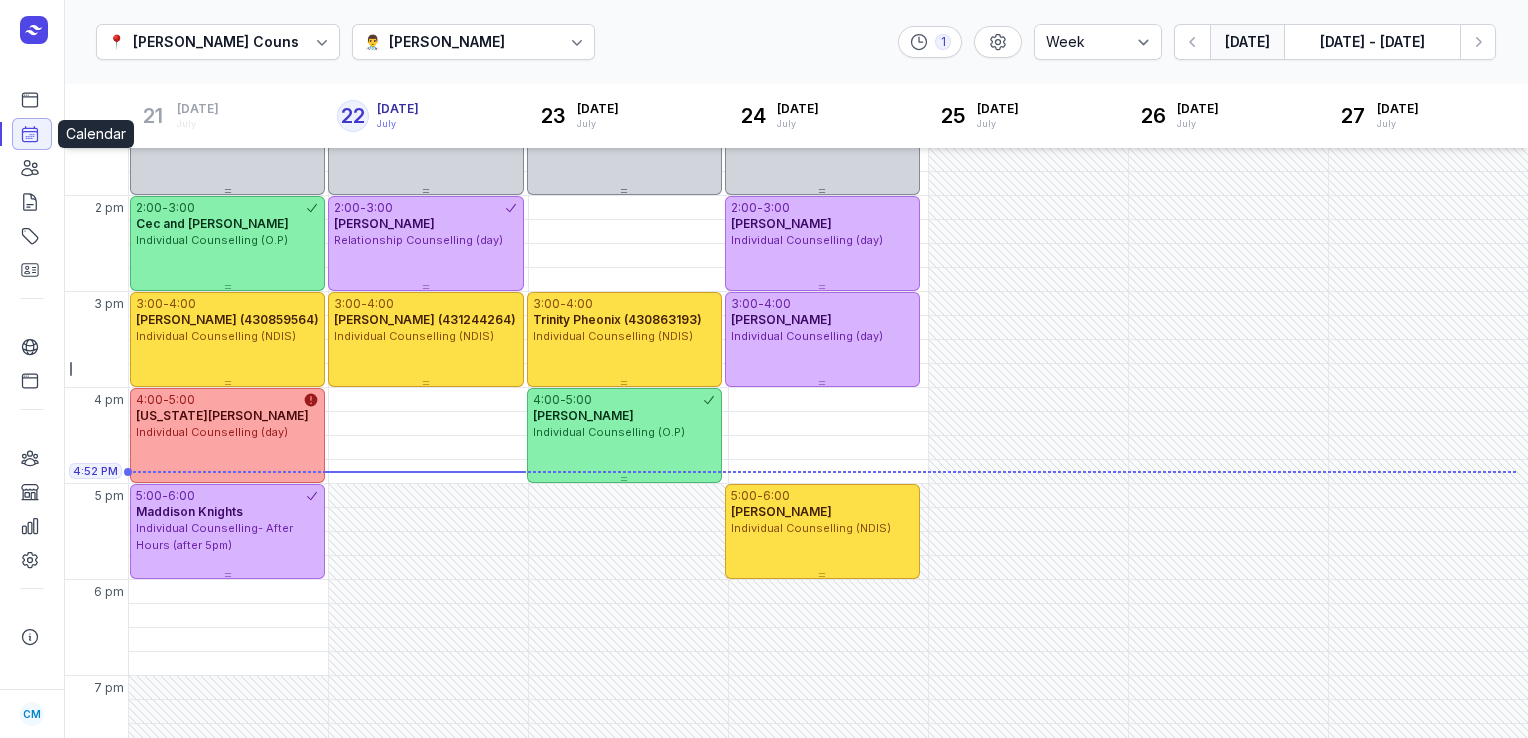 scroll, scrollTop: 561, scrollLeft: 0, axis: vertical 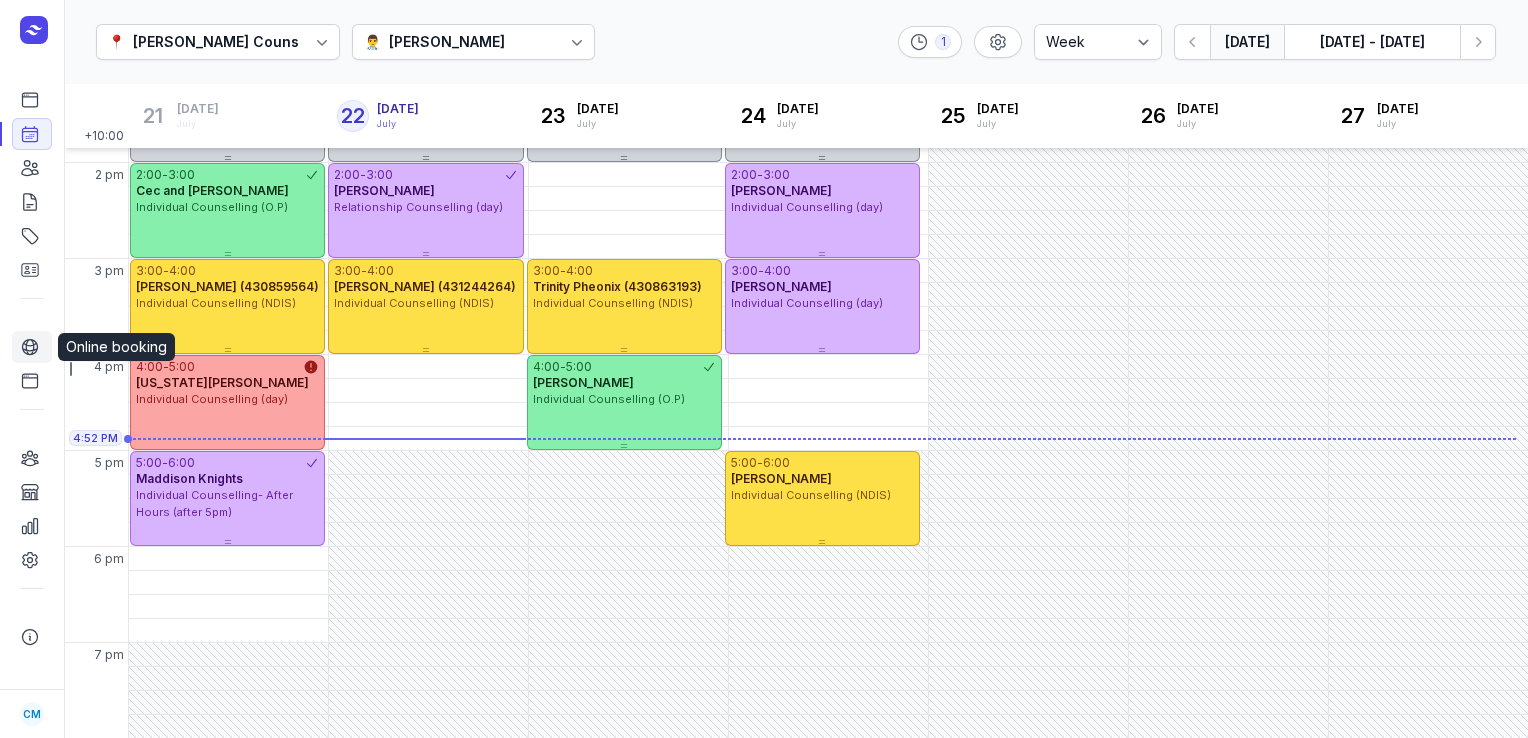 click 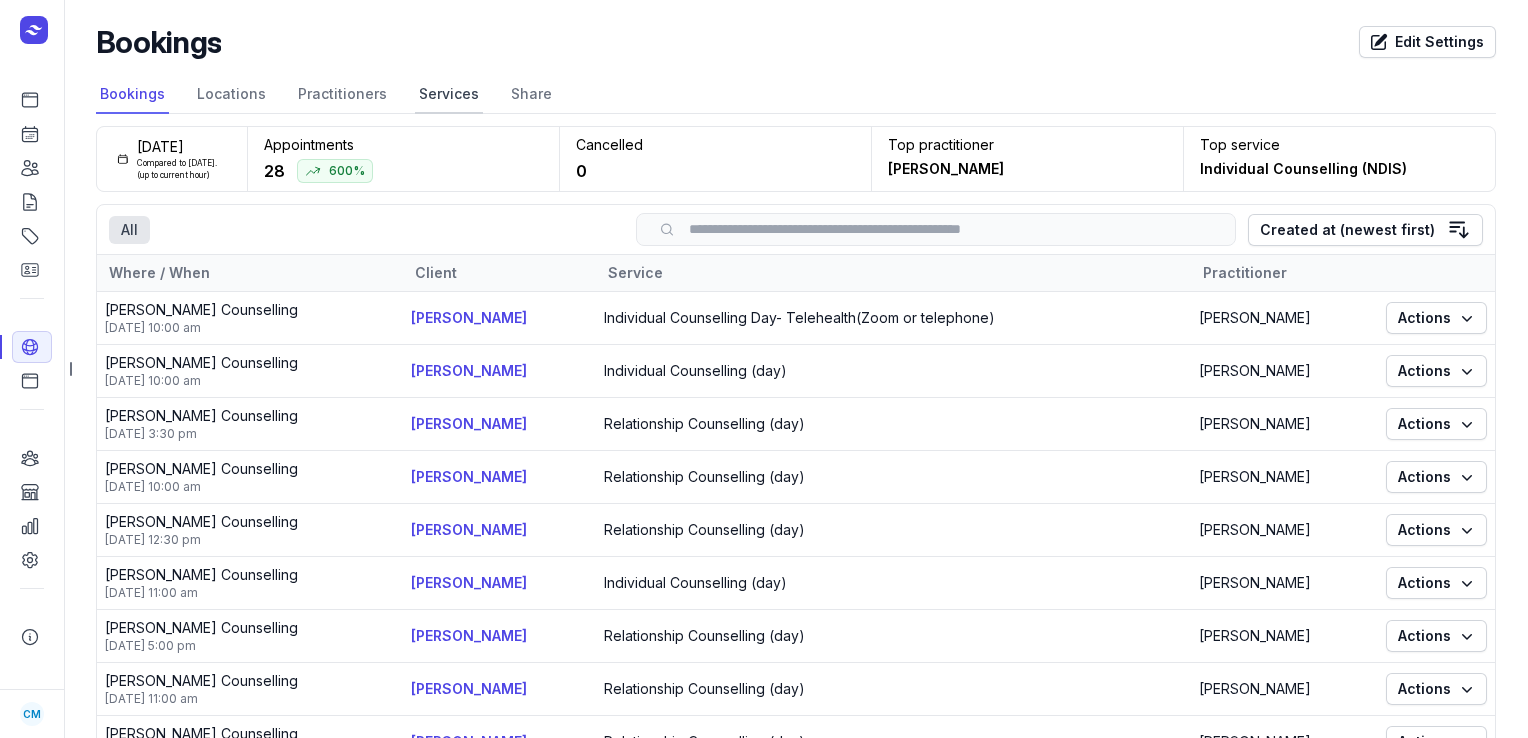 click on "Services" 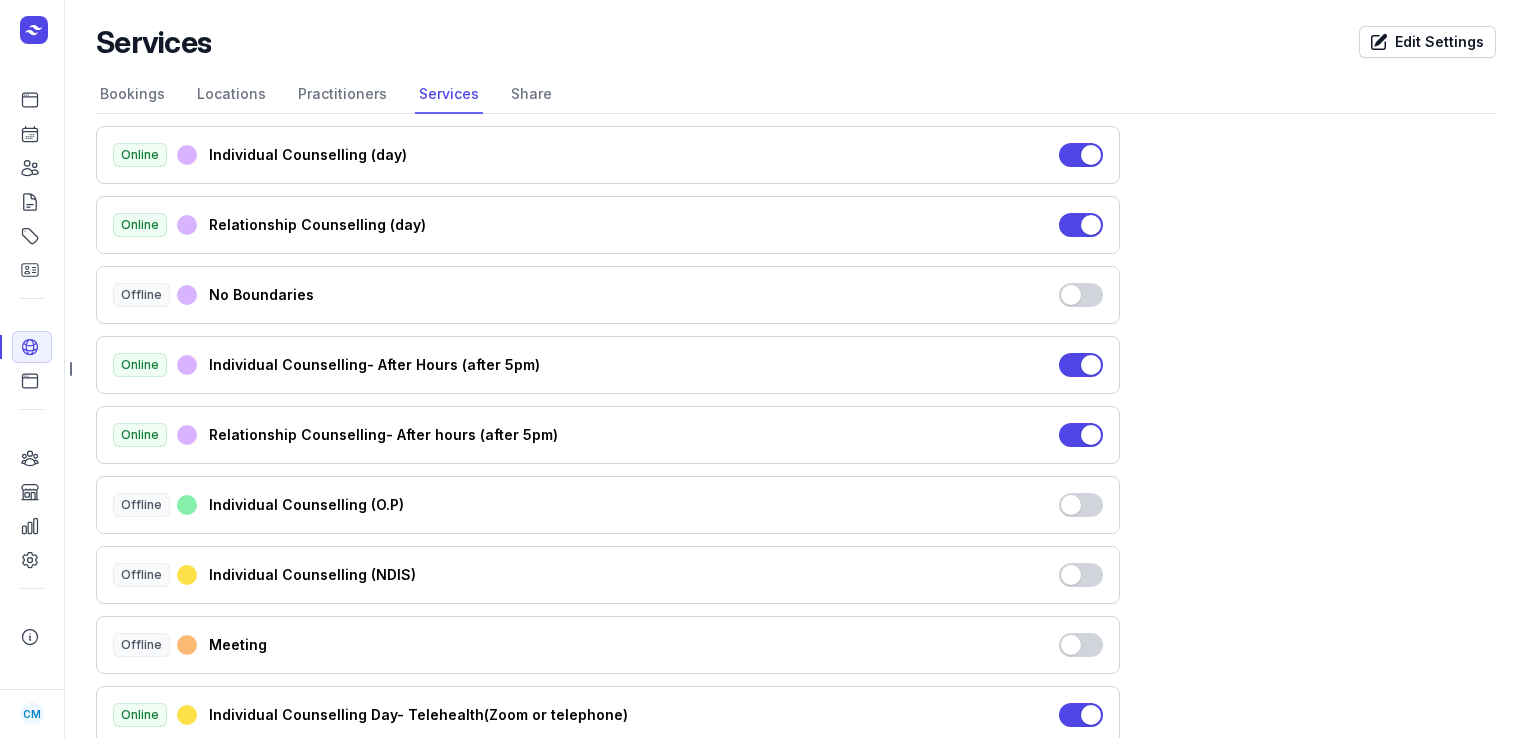 scroll, scrollTop: 3, scrollLeft: 0, axis: vertical 